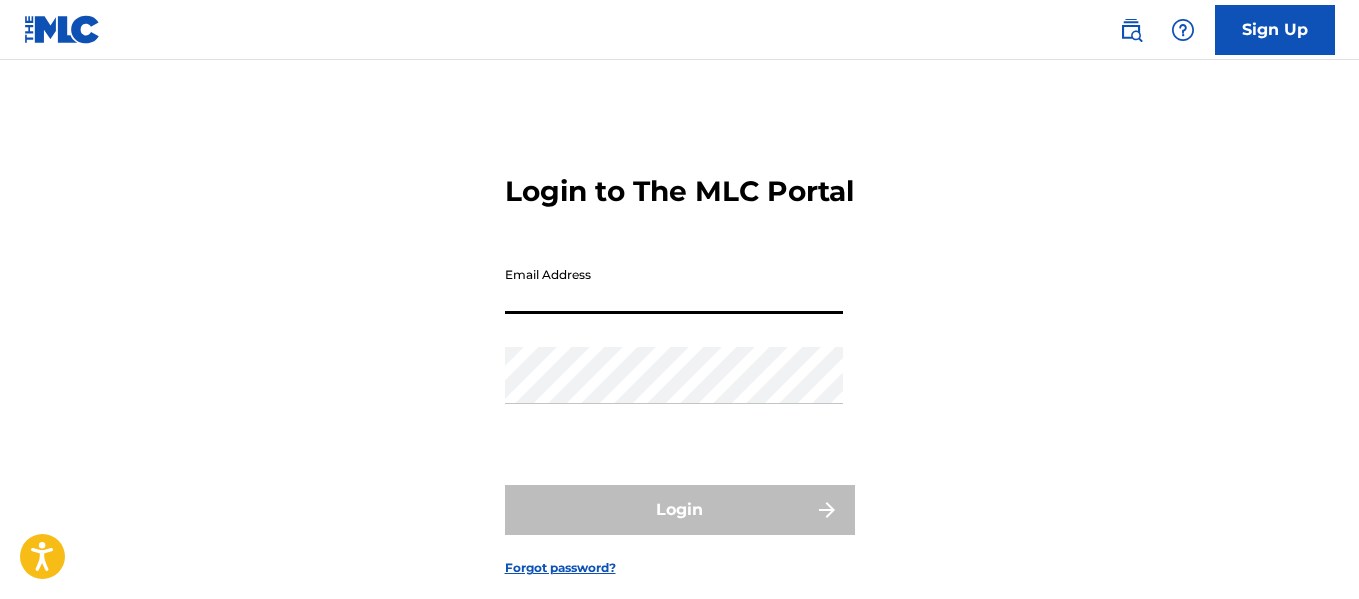 scroll, scrollTop: 0, scrollLeft: 0, axis: both 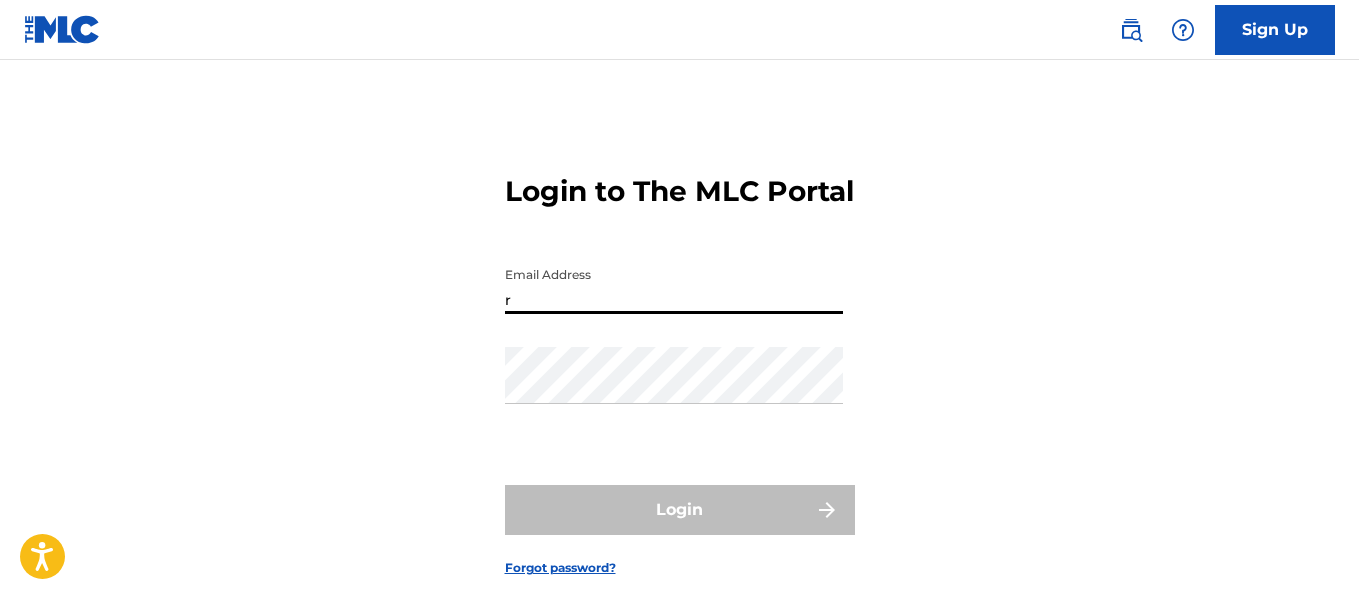 type on "[EMAIL_ADDRESS][DOMAIN_NAME]" 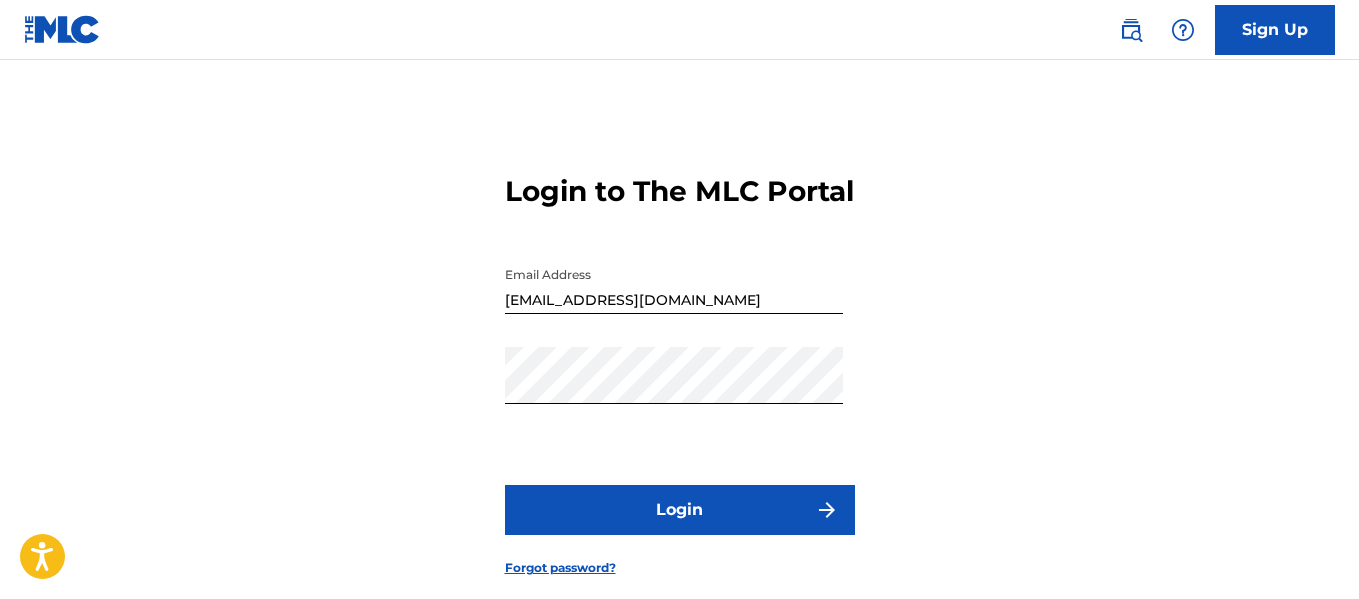 click on "Login" at bounding box center (680, 510) 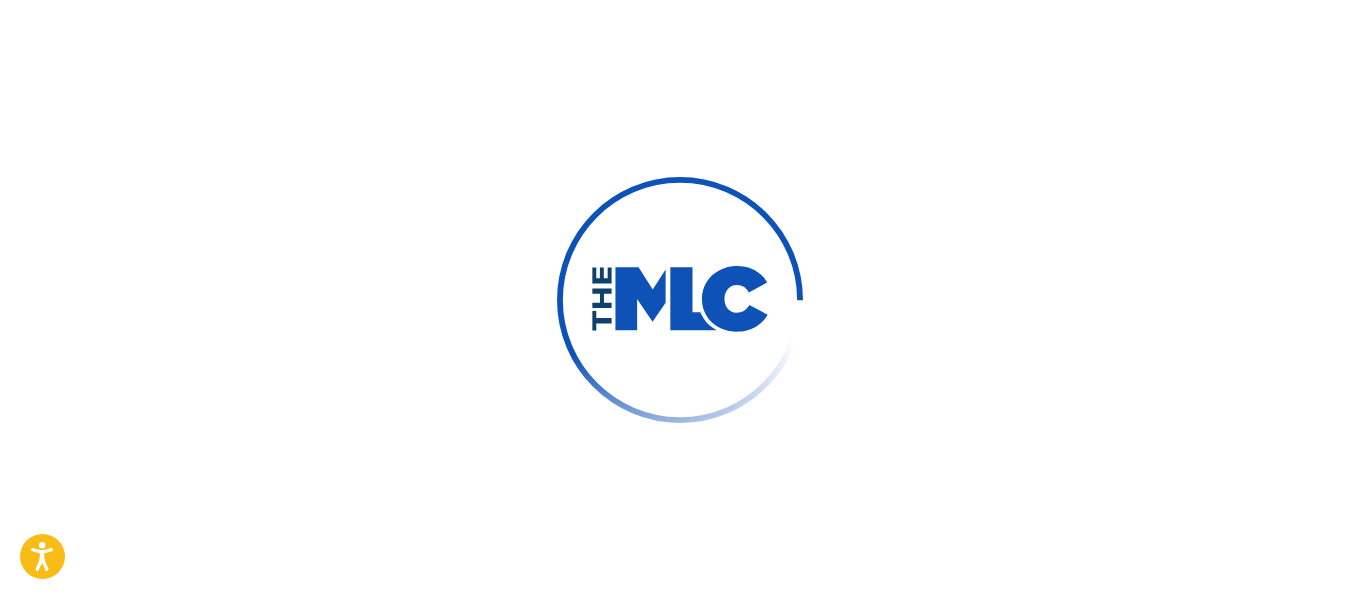 scroll, scrollTop: 0, scrollLeft: 0, axis: both 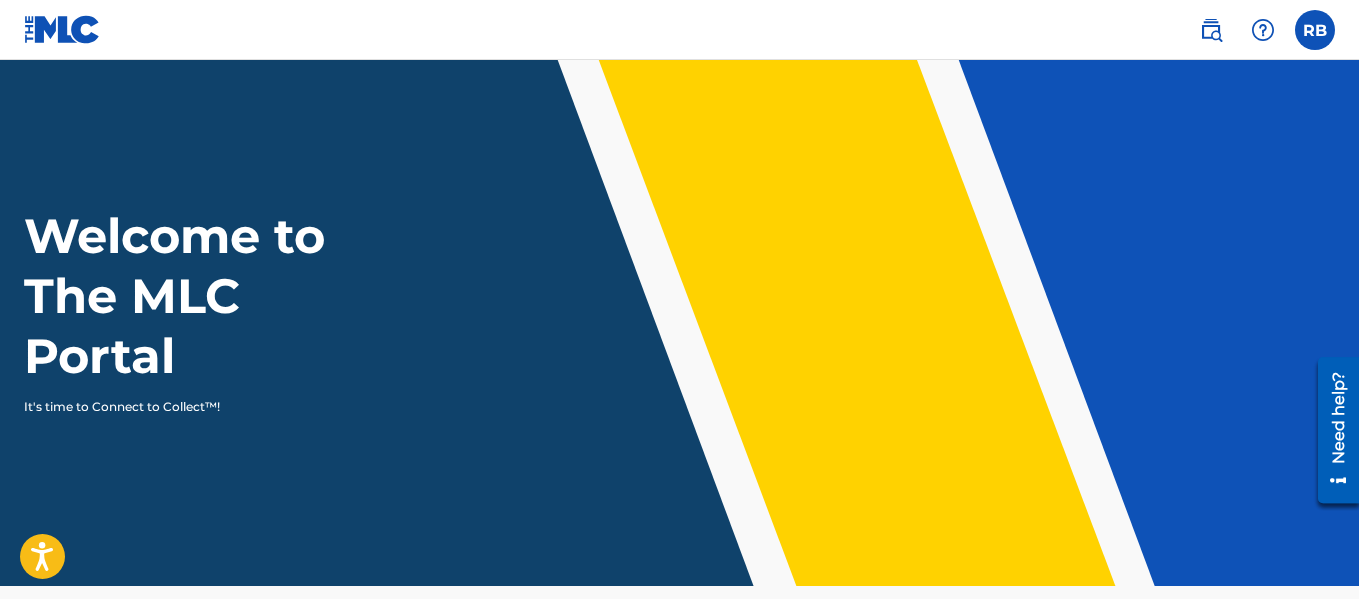 click at bounding box center [1315, 30] 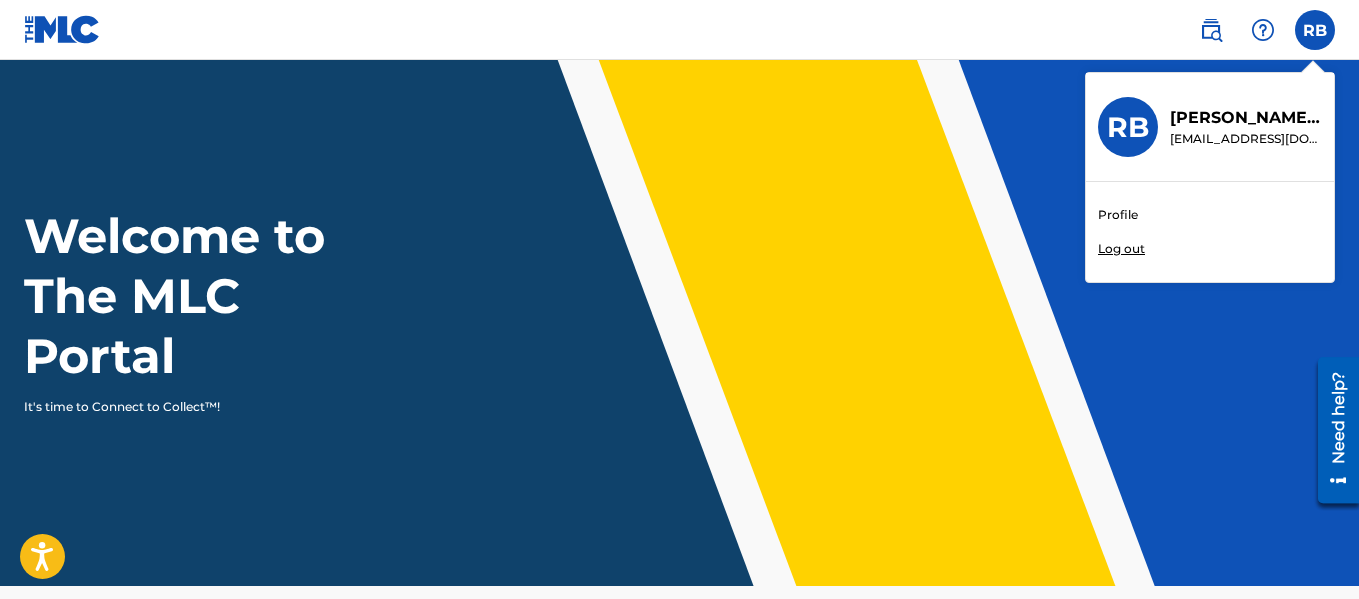 click on "Profile" at bounding box center [1118, 215] 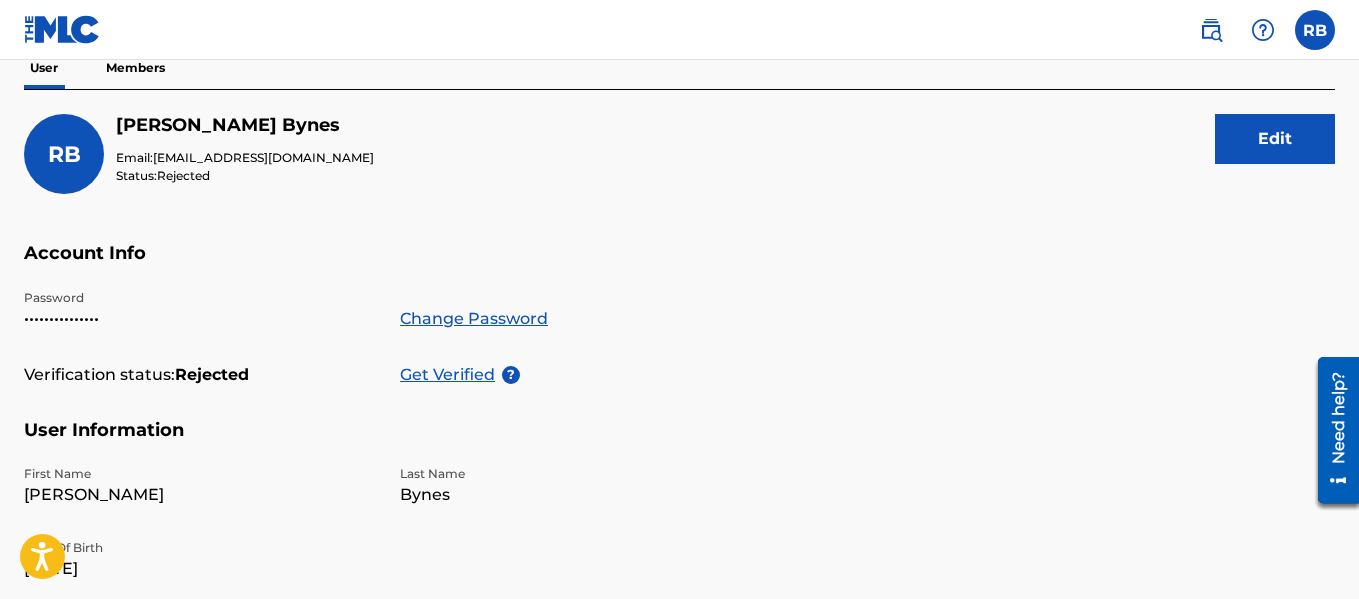 scroll, scrollTop: 199, scrollLeft: 0, axis: vertical 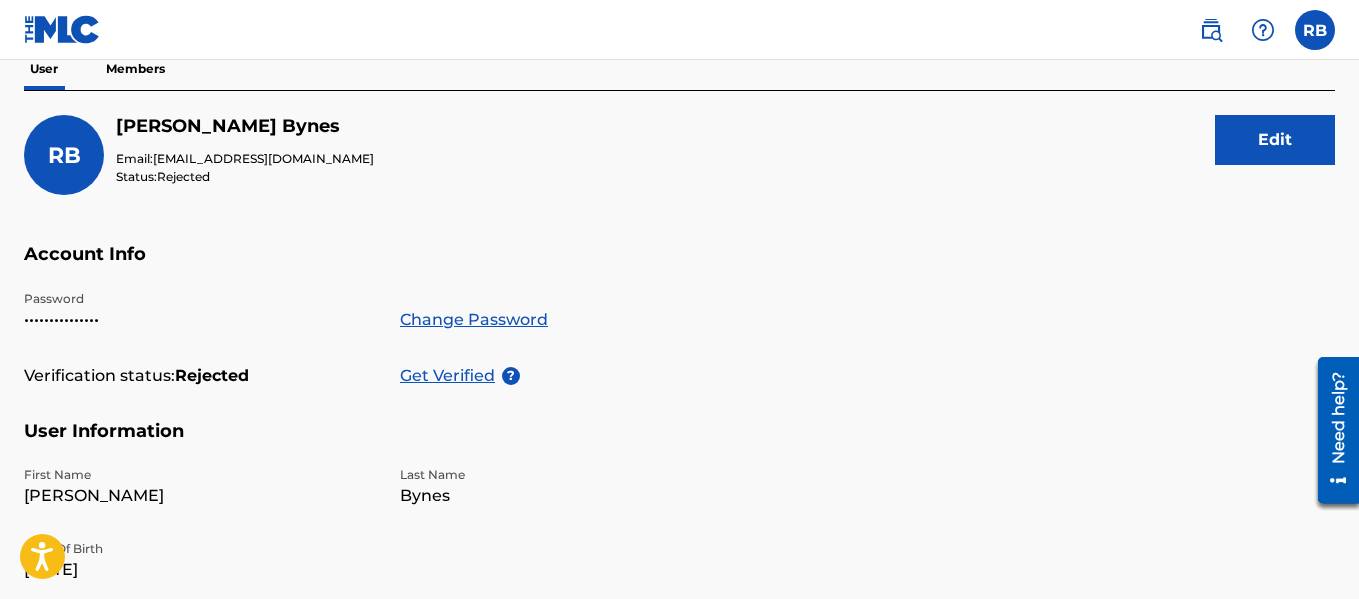 click on "Get Verified" at bounding box center (451, 376) 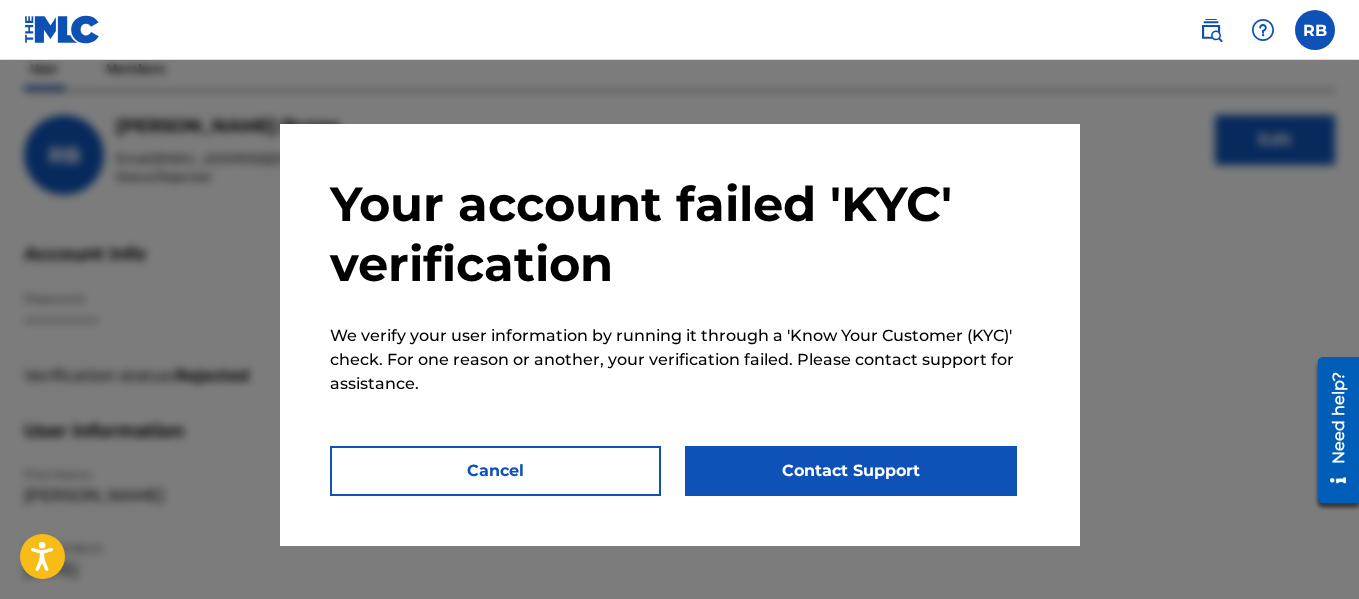 click on "Contact Support" at bounding box center [851, 471] 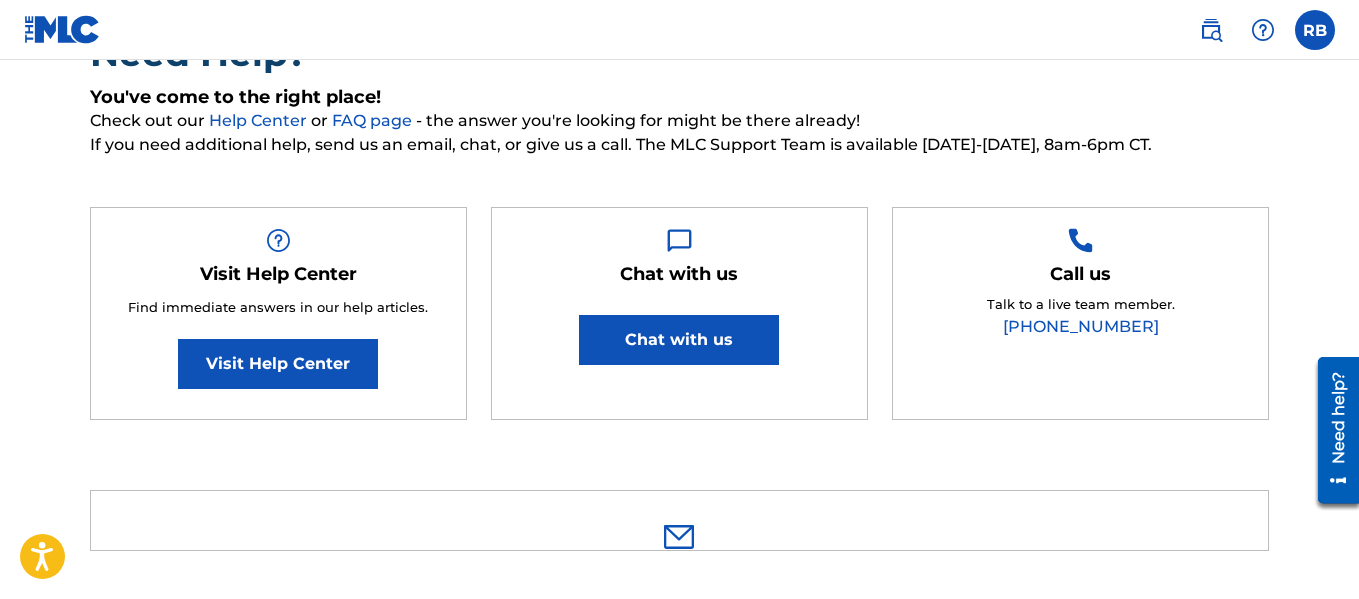 scroll, scrollTop: 0, scrollLeft: 0, axis: both 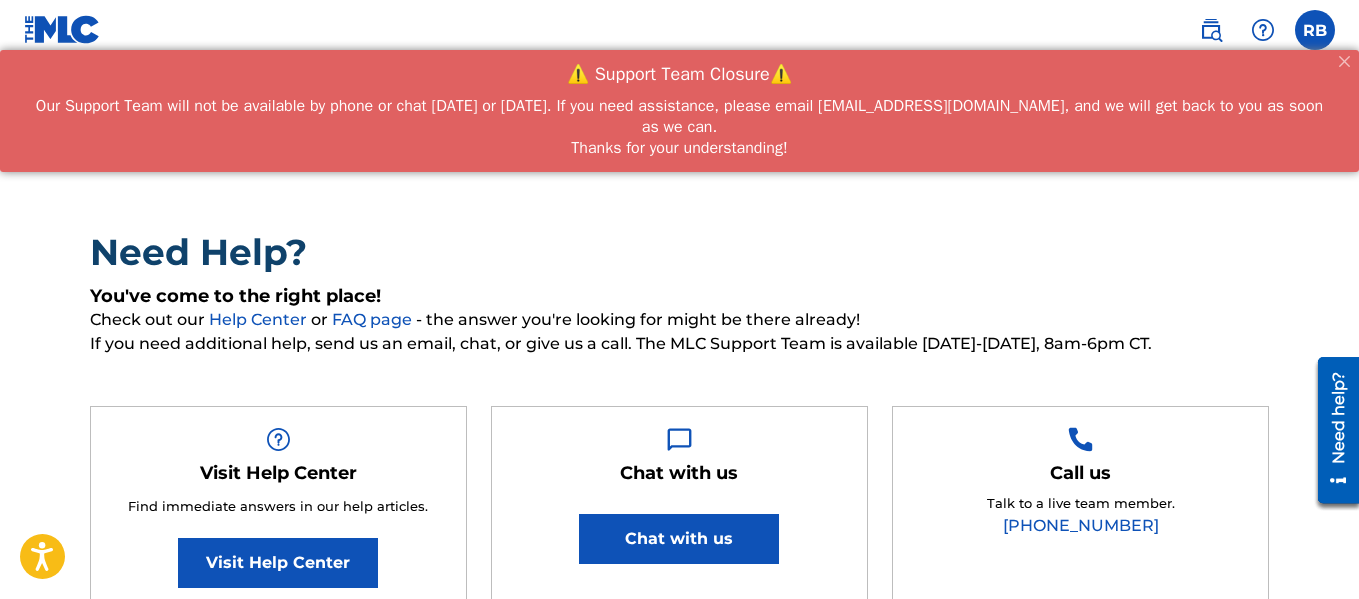 click on "Chat with us" at bounding box center [679, 539] 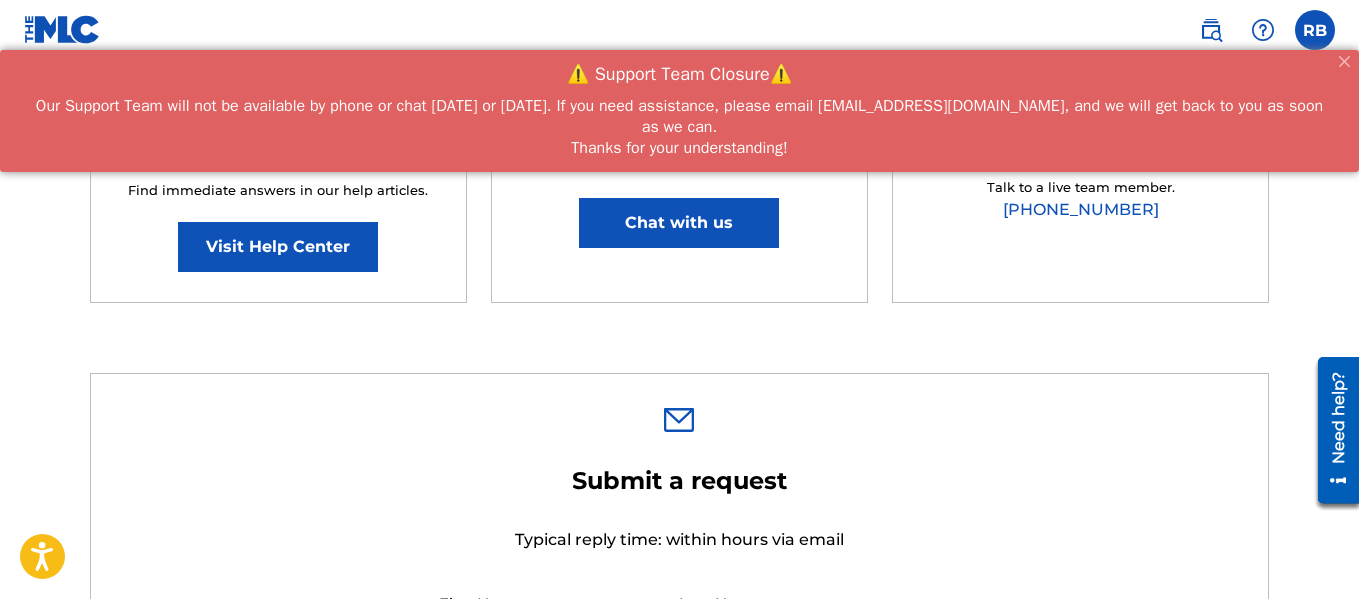 type on "[PERSON_NAME]" 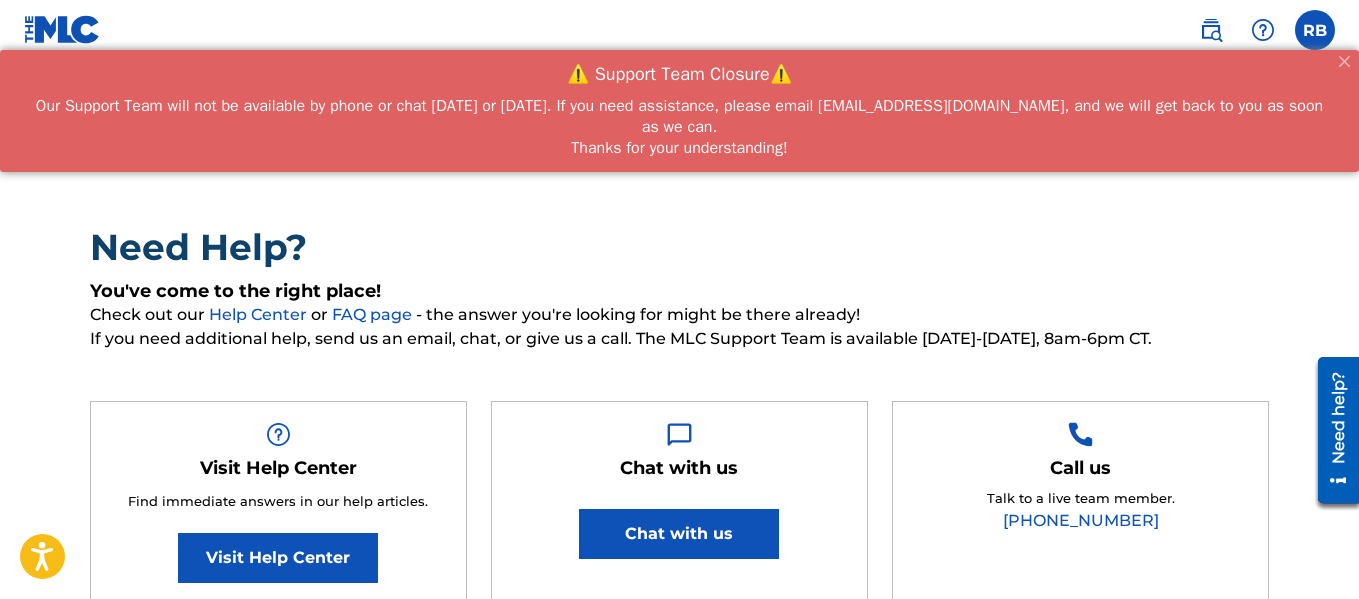 scroll, scrollTop: 0, scrollLeft: 0, axis: both 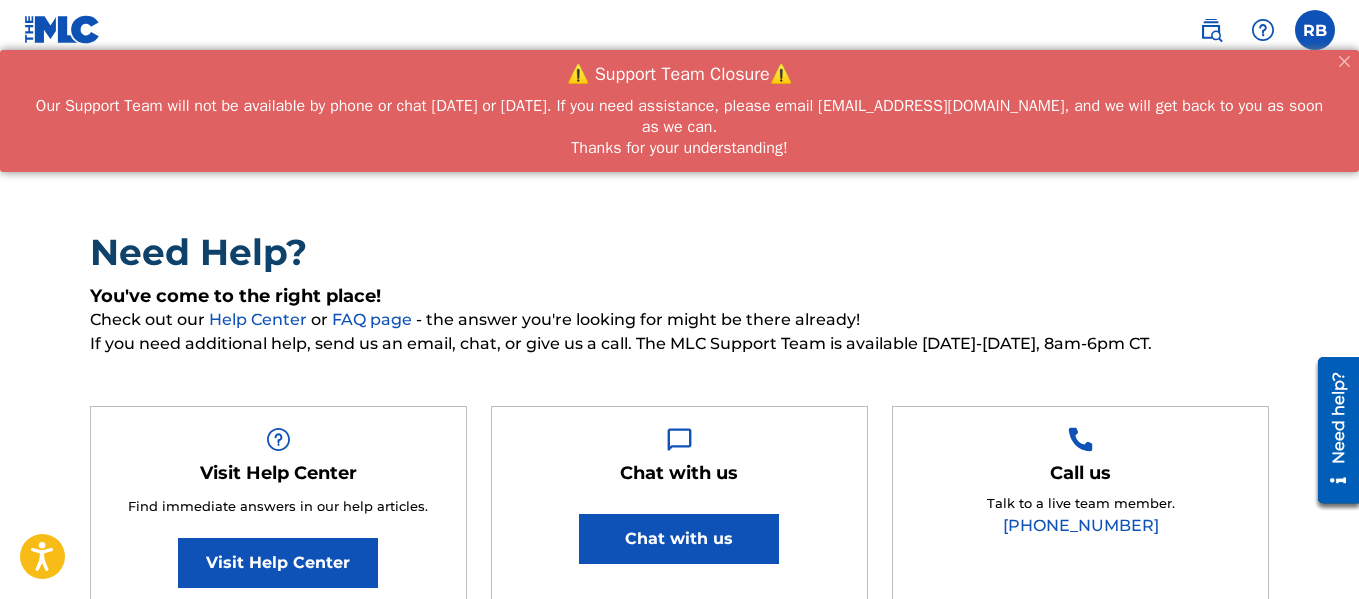 click at bounding box center [1315, 30] 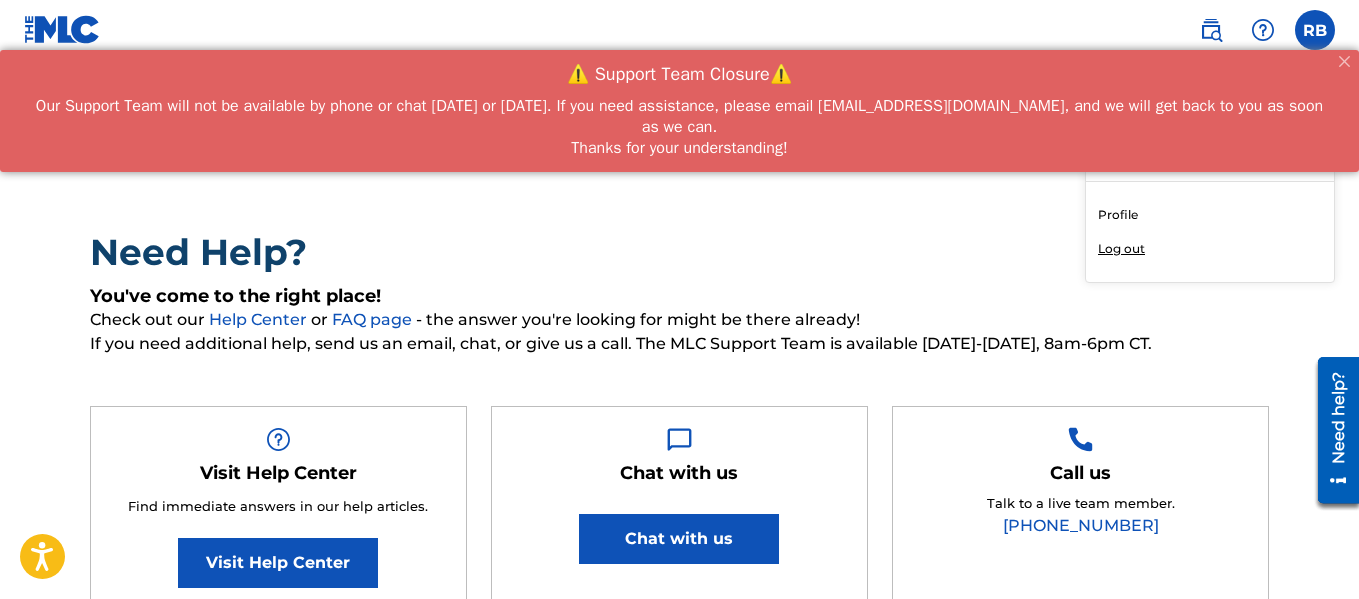 click on "Log out" at bounding box center (1121, 249) 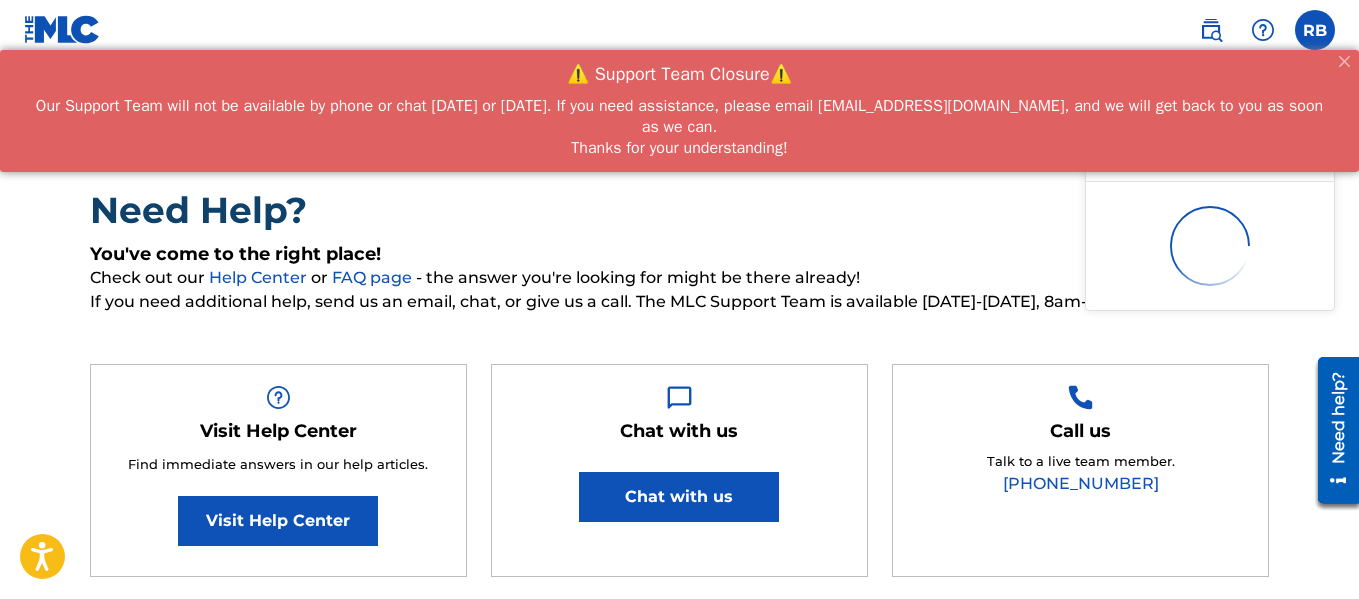 scroll, scrollTop: 0, scrollLeft: 0, axis: both 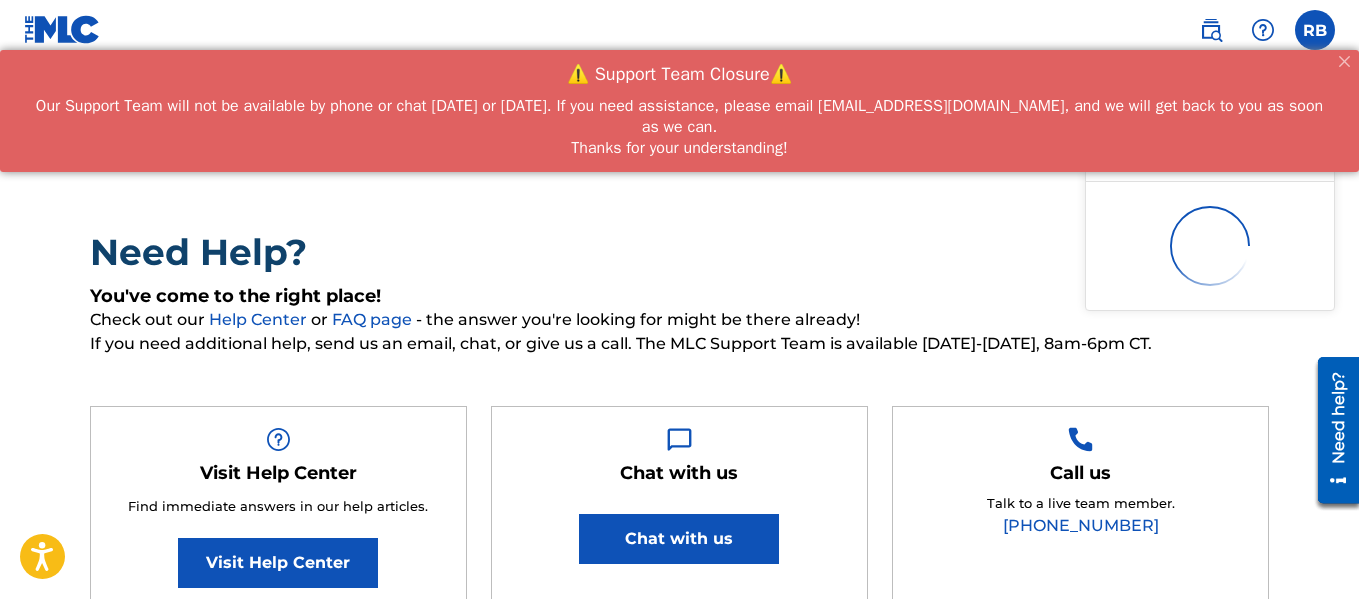 click on "⚠️ Support Team Closure⚠️
Our Support Team will not be available by phone or chat [DATE] or [DATE]. If you need assistance, please email [EMAIL_ADDRESS][DOMAIN_NAME], and we will get back to you as soon as we can.  Thanks for your understanding!" at bounding box center [679, 110] 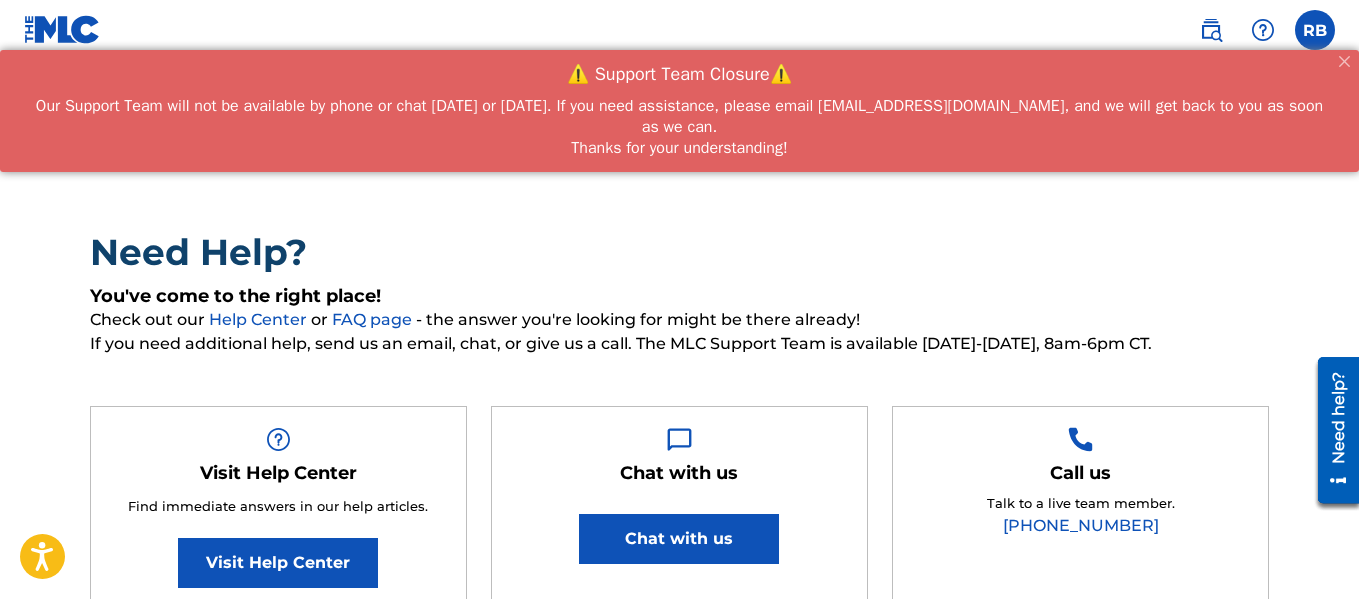 click on "⚠️ Support Team Closure⚠️
Our Support Team will not be available by phone or chat [DATE] or [DATE]. If you need assistance, please email [EMAIL_ADDRESS][DOMAIN_NAME], and we will get back to you as soon as we can.  Thanks for your understanding!" at bounding box center [679, 110] 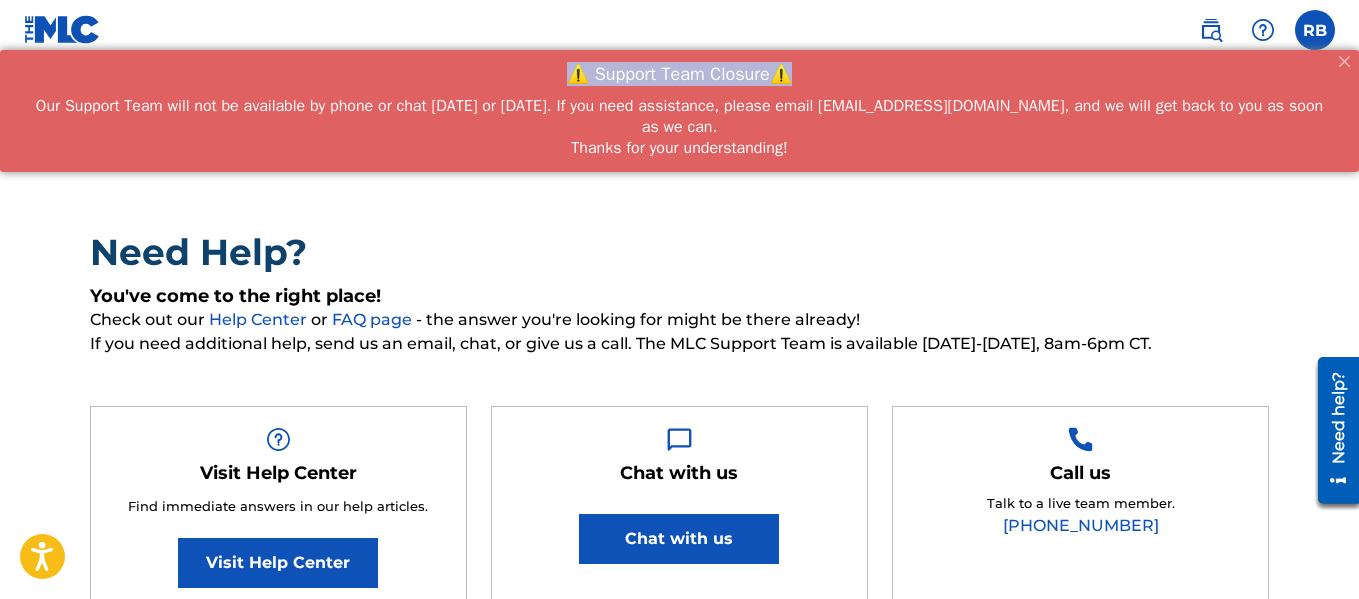 click on "⚠️ Support Team Closure⚠️
Our Support Team will not be available by phone or chat [DATE] or [DATE]. If you need assistance, please email [EMAIL_ADDRESS][DOMAIN_NAME], and we will get back to you as soon as we can.  Thanks for your understanding!" at bounding box center [679, 110] 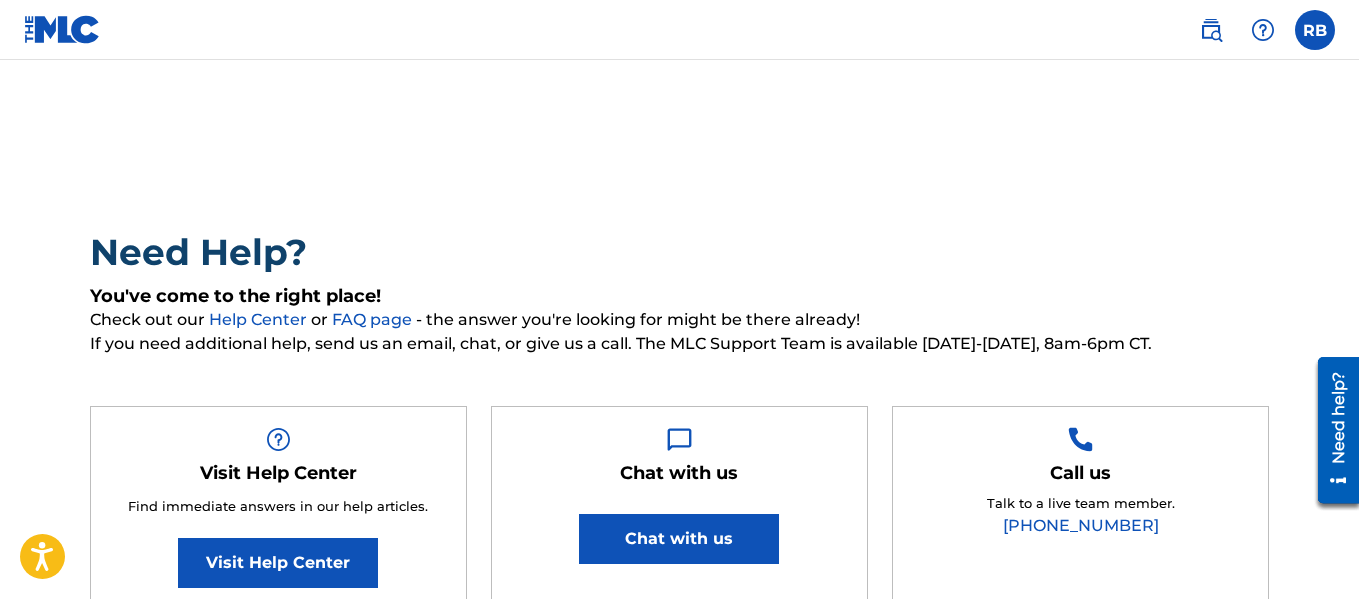 click on "RB RB [PERSON_NAME] [PERSON_NAME][EMAIL_ADDRESS][DOMAIN_NAME]" at bounding box center [679, 30] 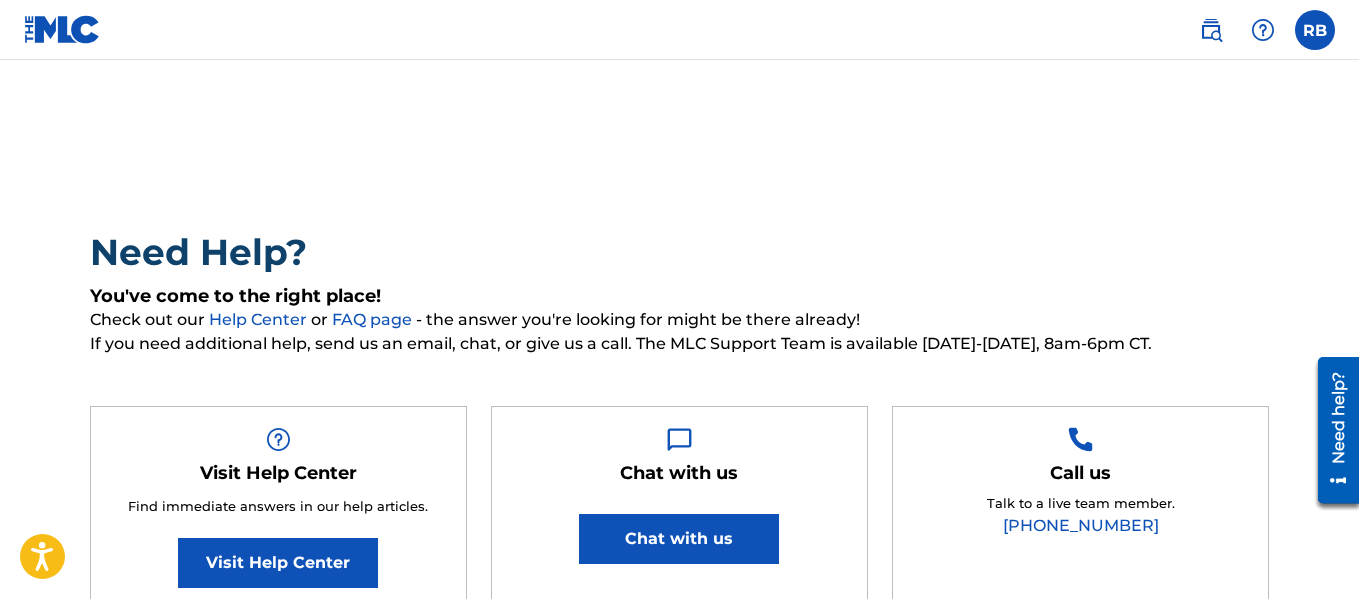 click on "Need Help? You've come to the right place! Check out our   Help Center   or   FAQ page   - the answer you're looking for might be there already! If you need additional help, send us an email, chat, or give us a call. The MLC Support Team is available [DATE]-[DATE], 8am-6pm CT. Visit Help Center Find immediate answers in our help articles. Visit Help Center Chat with us Chat with us Call us Talk to a live team member. [PHONE_NUMBER] Submit a request Typical reply time: within hours via email First Name [PERSON_NAME] Last Name Bynes Email * [PERSON_NAME][EMAIL_ADDRESS][DOMAIN_NAME] Topic * Please Select I need help with my account I need help with managing my catalog I need help with the Public Search I need help with information about The MLC I need help with payment I need help with DQI Below, please describe your question or issue in as much detail as possible so we can assist you effectively. * Below, please attach any images or screenshots that would help the Support Team in resolving your issue. Ticket Name Submit [EMAIL_ADDRESS][DOMAIN_NAME]" at bounding box center [679, 1059] 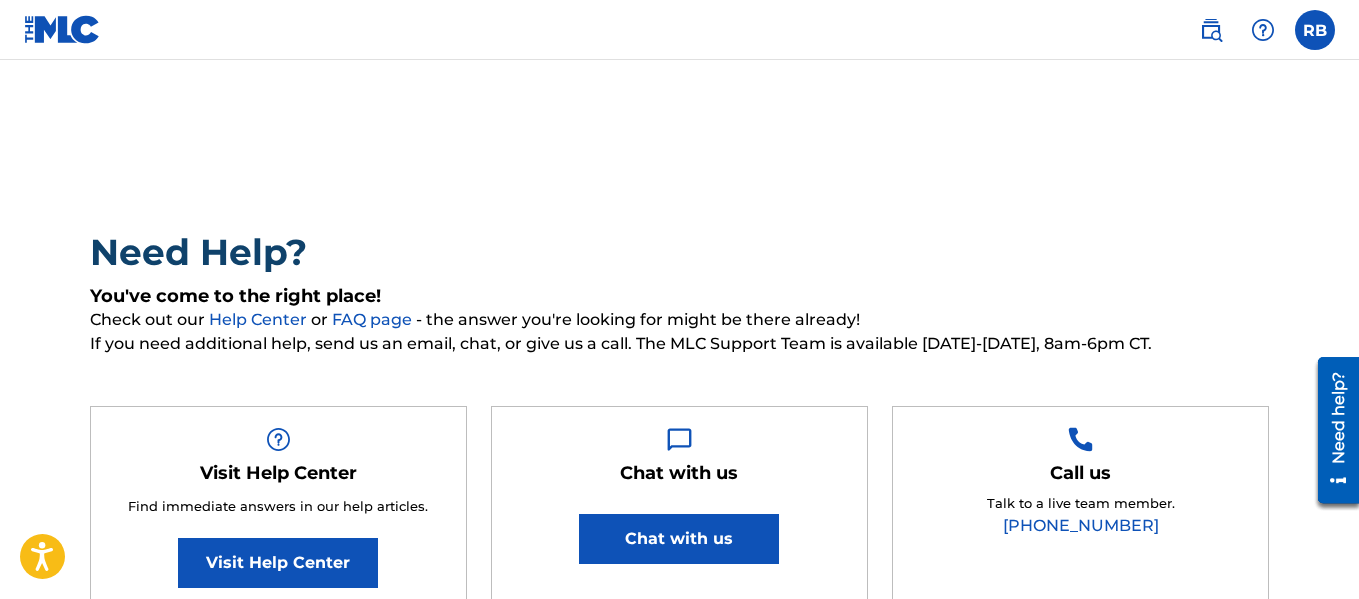 click at bounding box center (1315, 30) 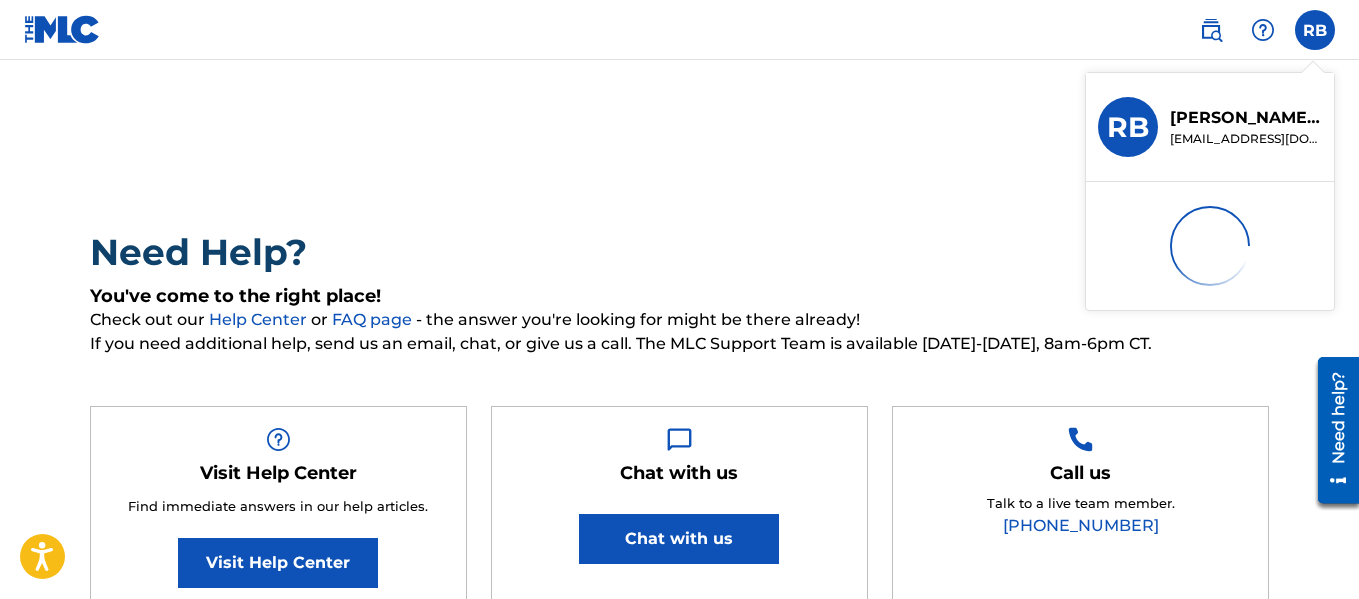 click at bounding box center (62, 29) 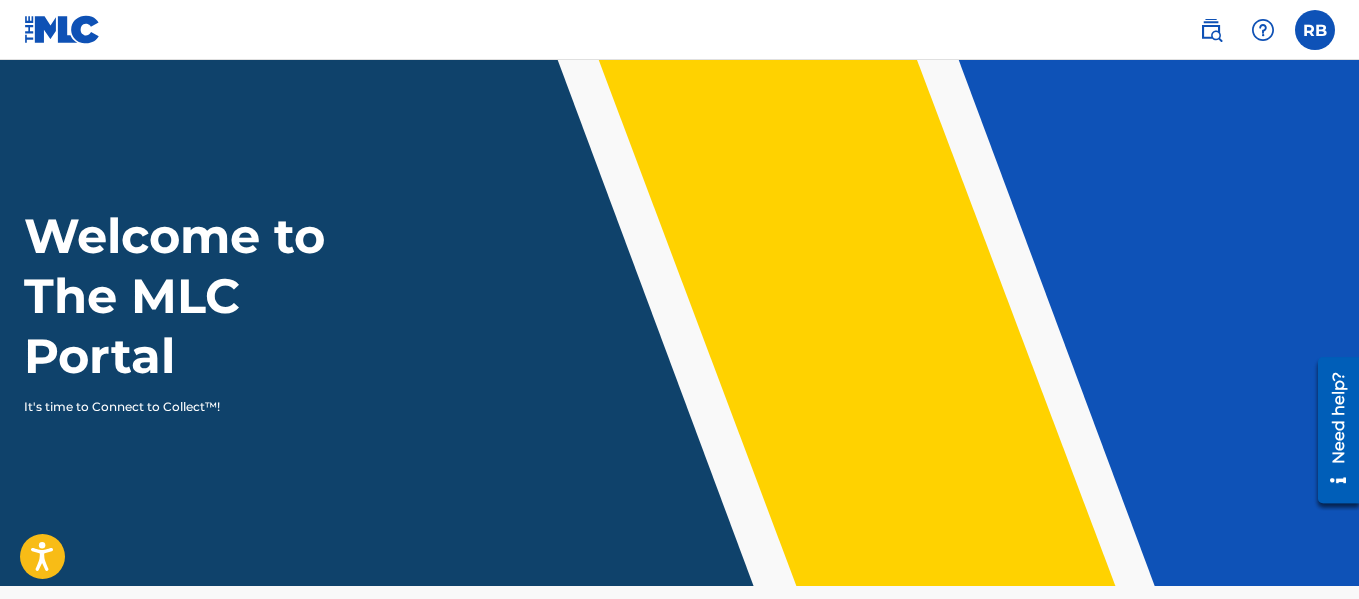 click at bounding box center (1315, 30) 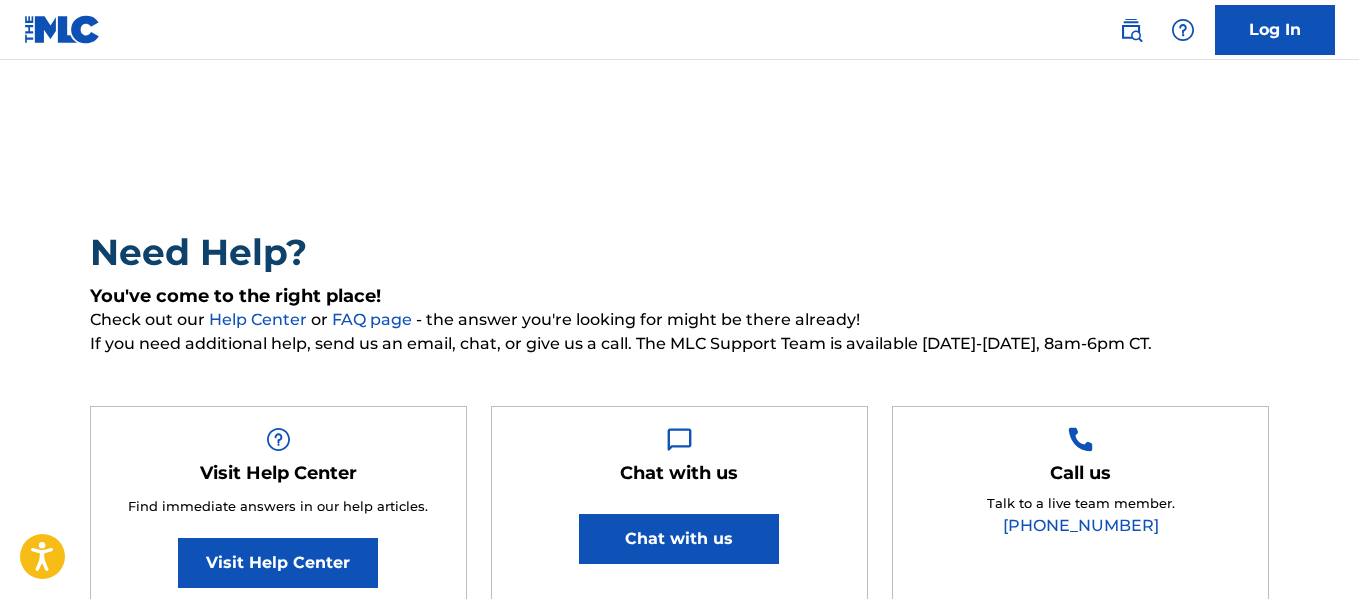 scroll, scrollTop: 0, scrollLeft: 0, axis: both 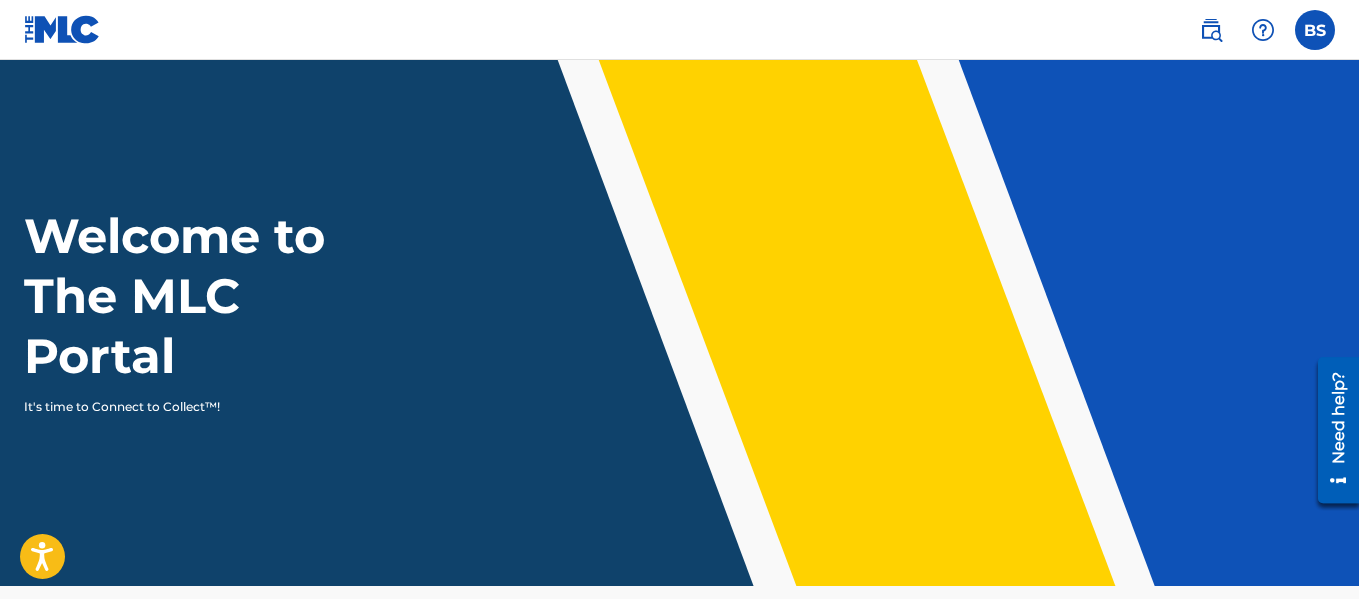 click at bounding box center [1315, 30] 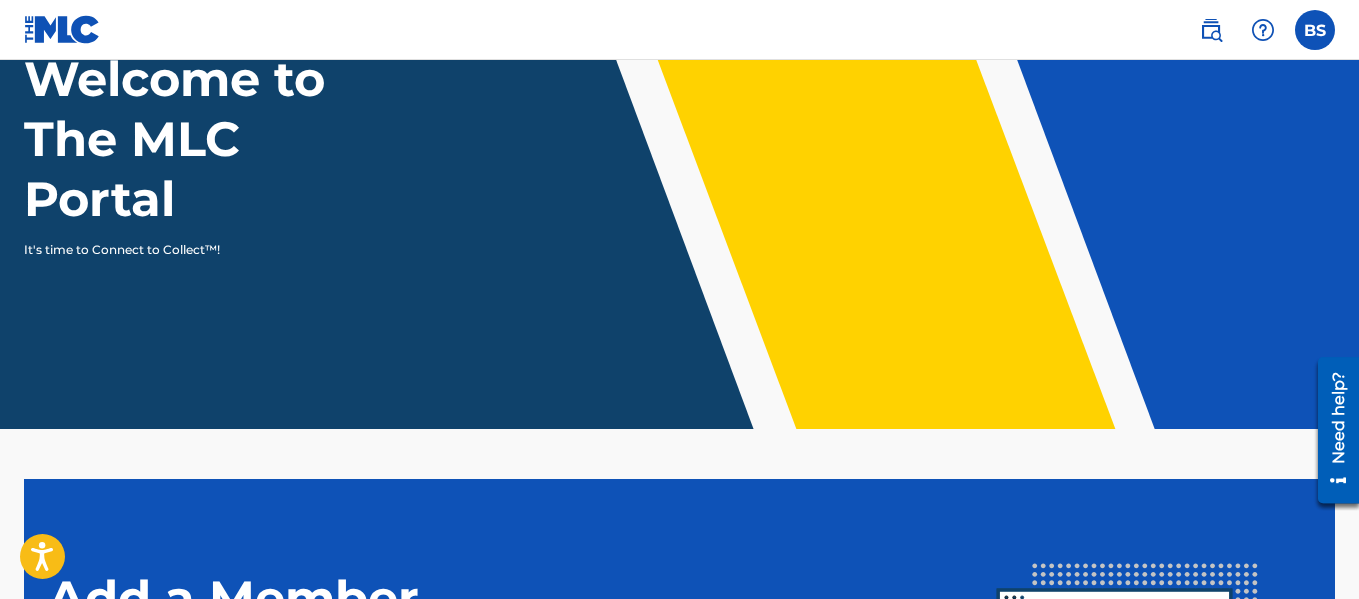 scroll, scrollTop: 155, scrollLeft: 0, axis: vertical 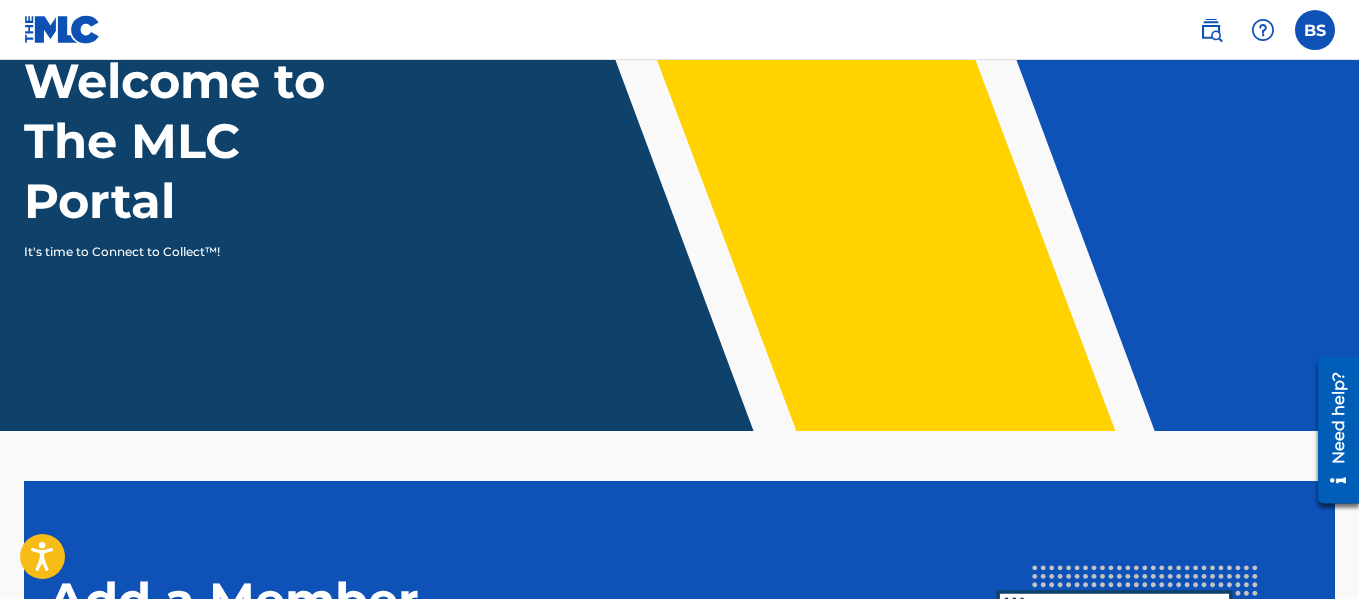 click on "BS BS Brian   Sinclair zionmixengine@gmail.com Profile Log out" at bounding box center [1315, 30] 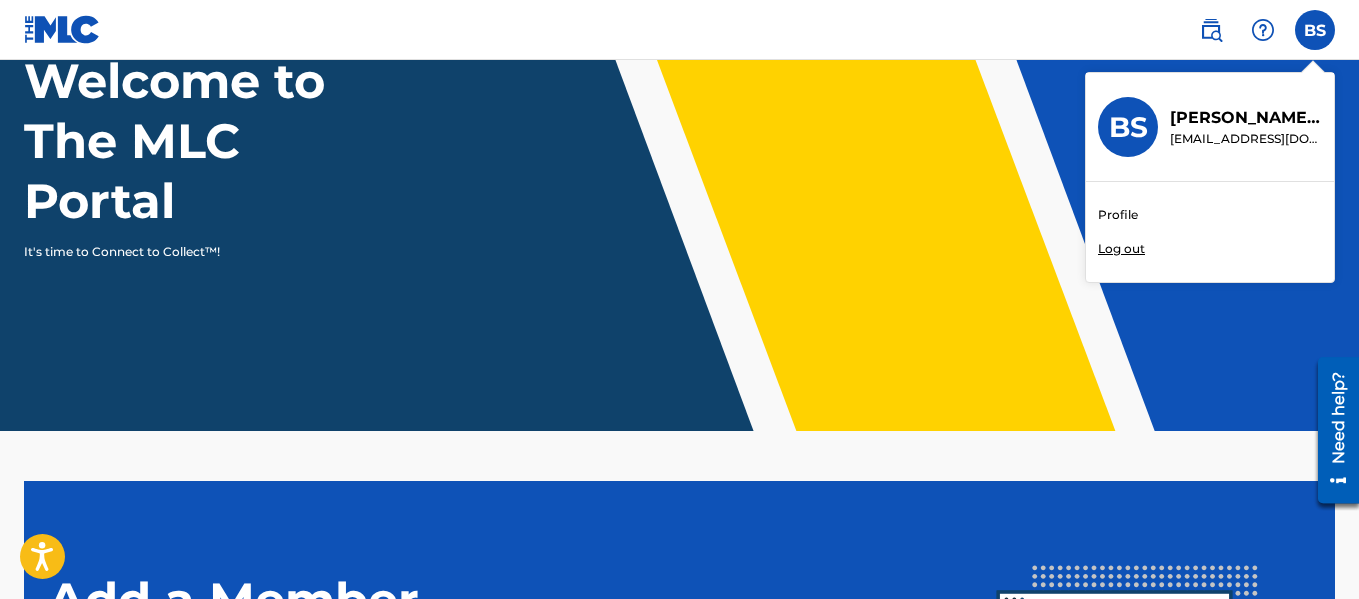 click on "Profile" at bounding box center [1118, 215] 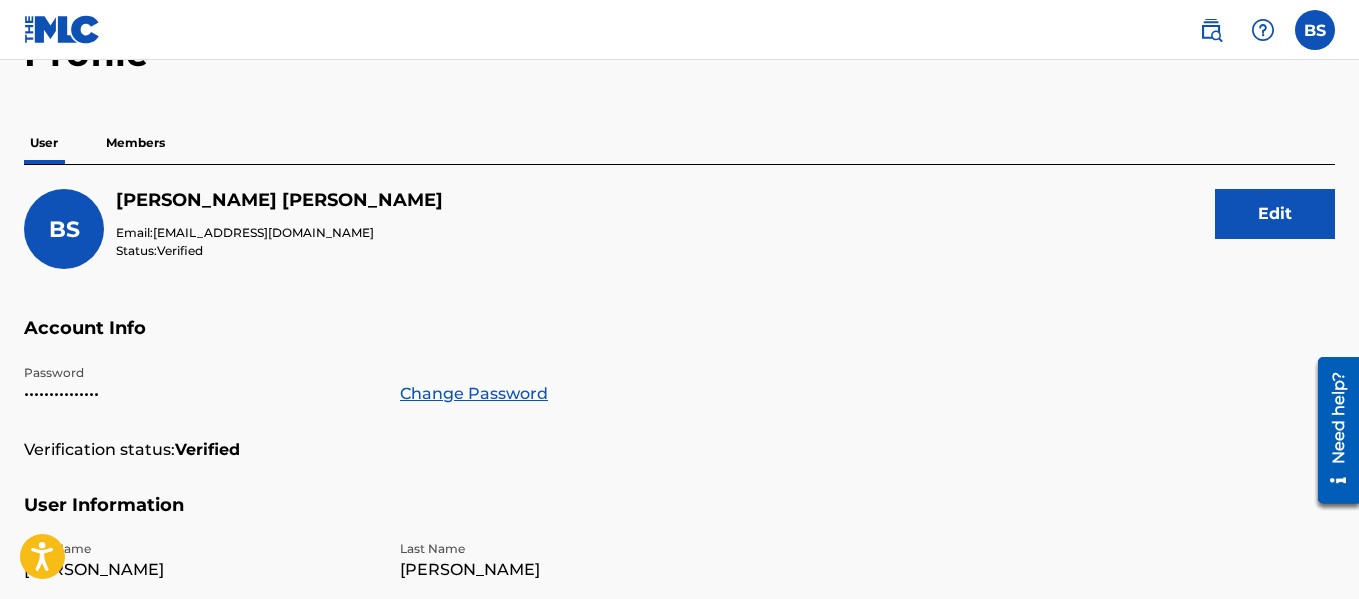 scroll, scrollTop: 116, scrollLeft: 0, axis: vertical 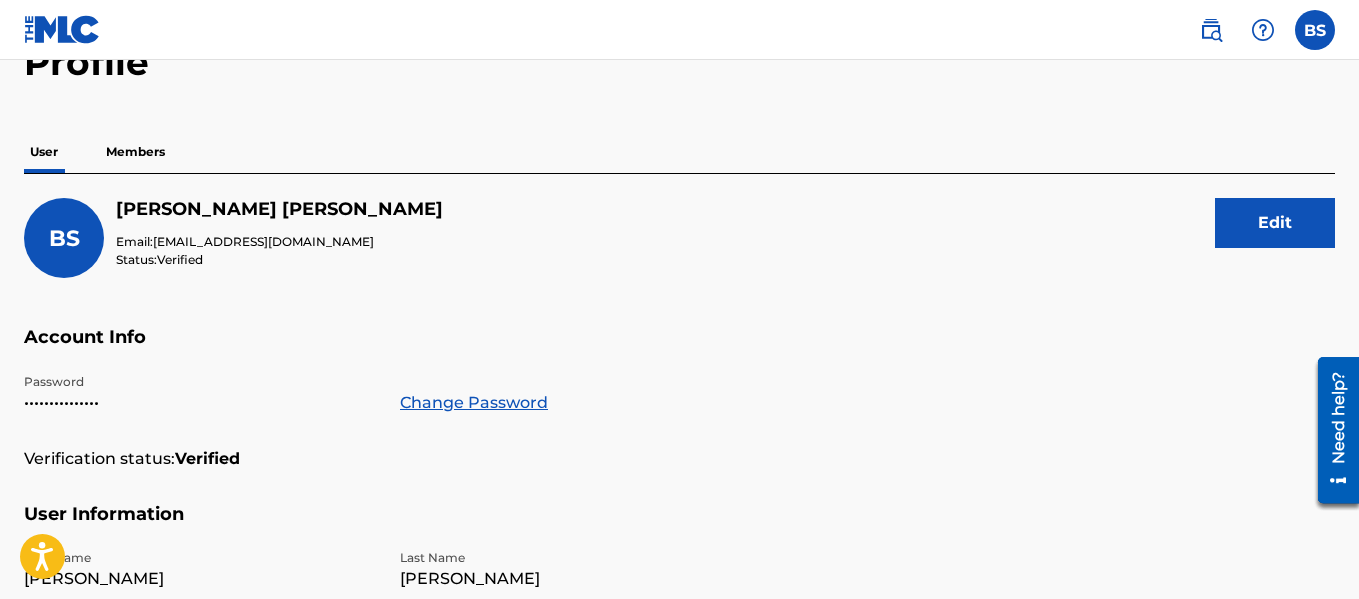 click on "Members" at bounding box center [135, 152] 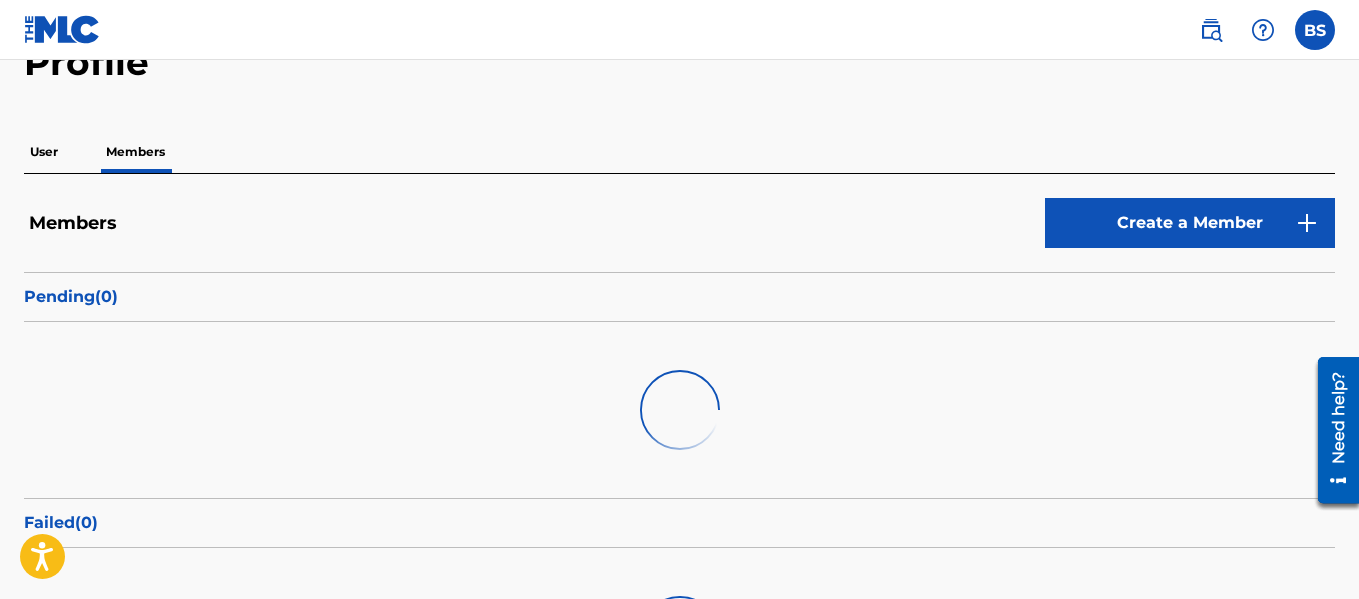 scroll, scrollTop: 0, scrollLeft: 0, axis: both 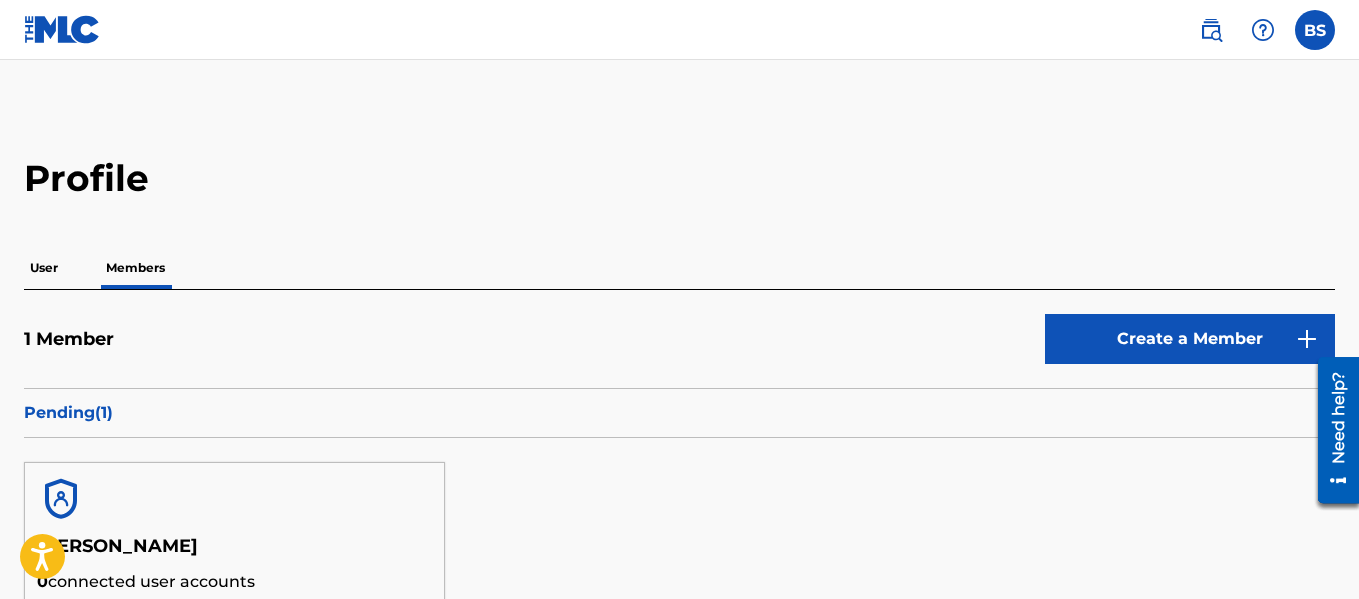 click at bounding box center (1315, 30) 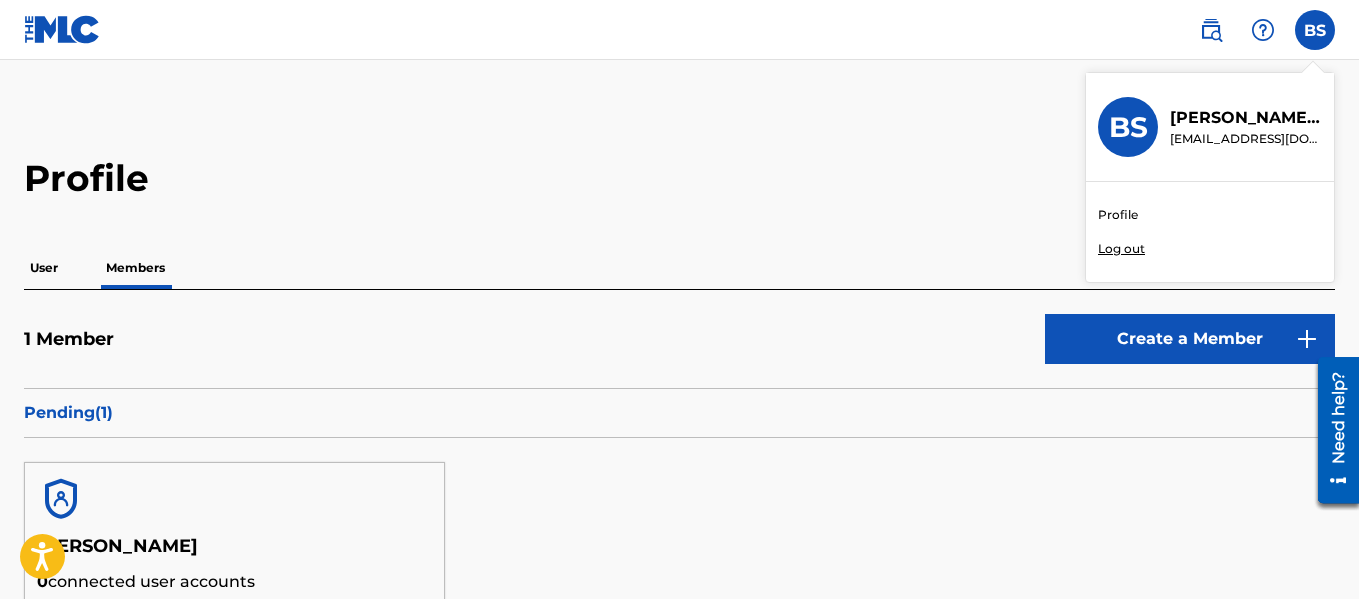 click on "Log out" at bounding box center [1121, 249] 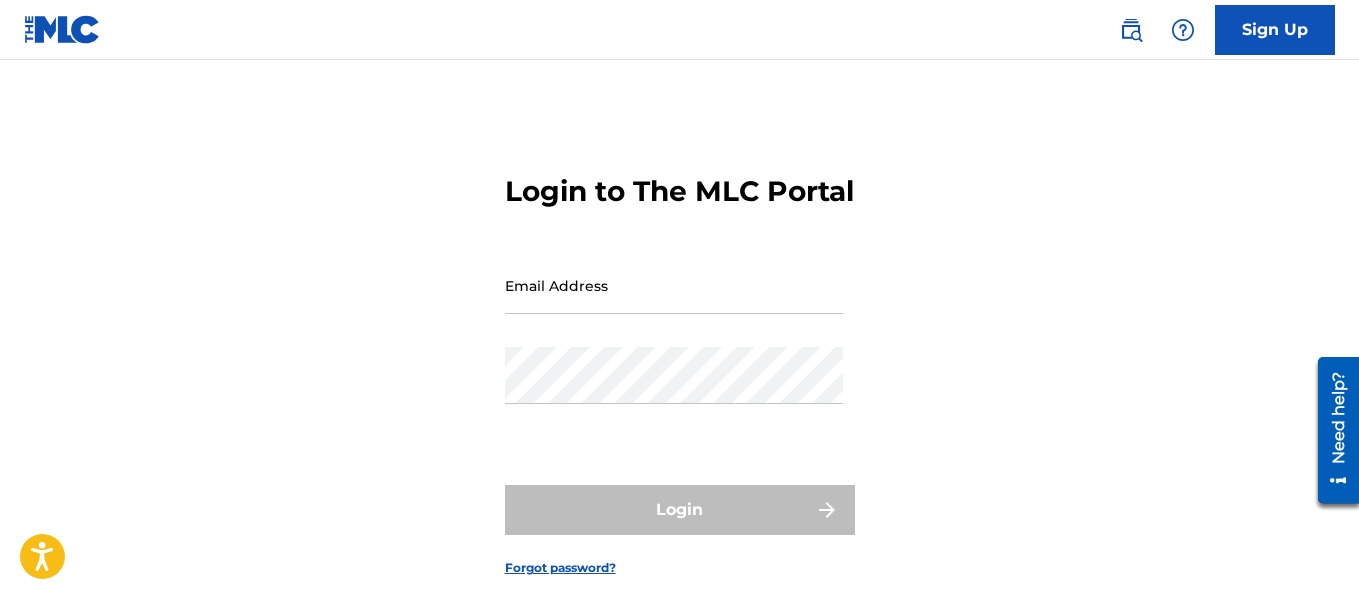 click on "Sign Up" at bounding box center [1275, 30] 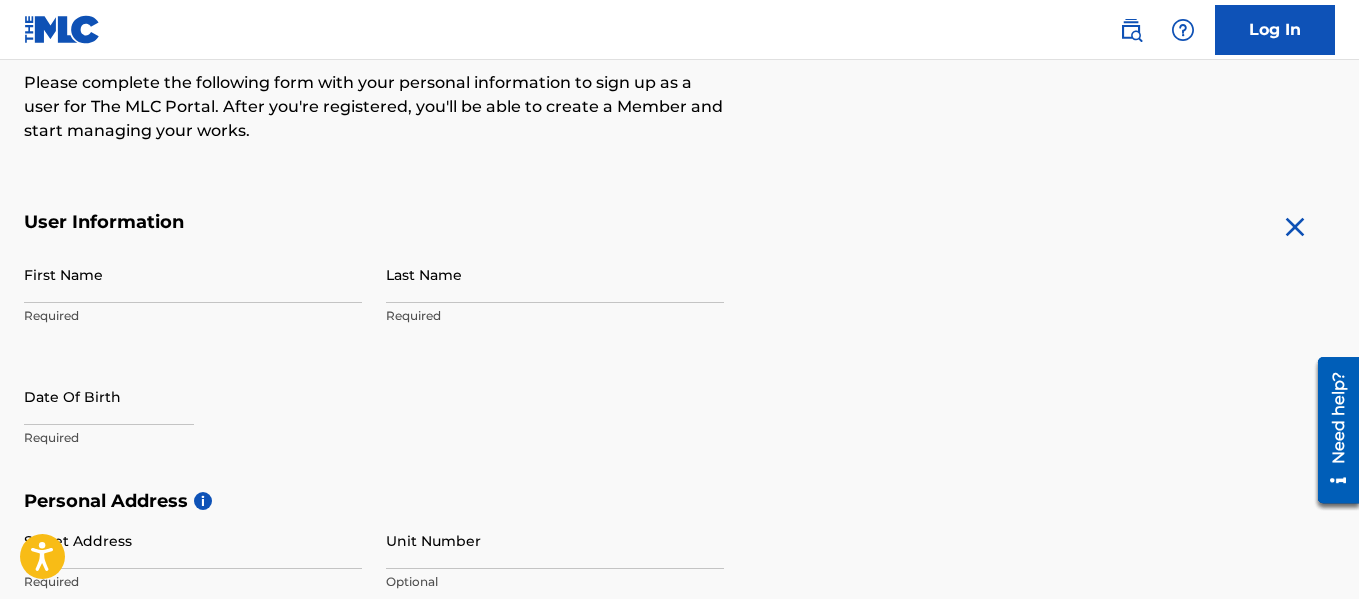 scroll, scrollTop: 247, scrollLeft: 0, axis: vertical 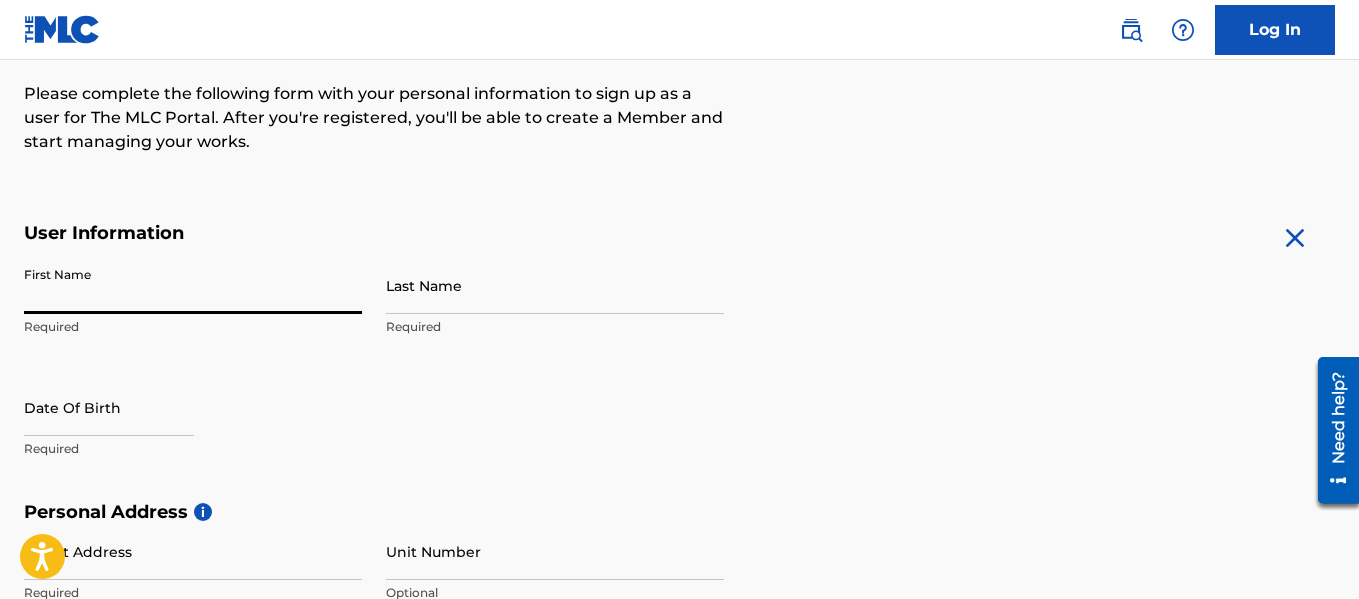 click on "First Name" at bounding box center [193, 285] 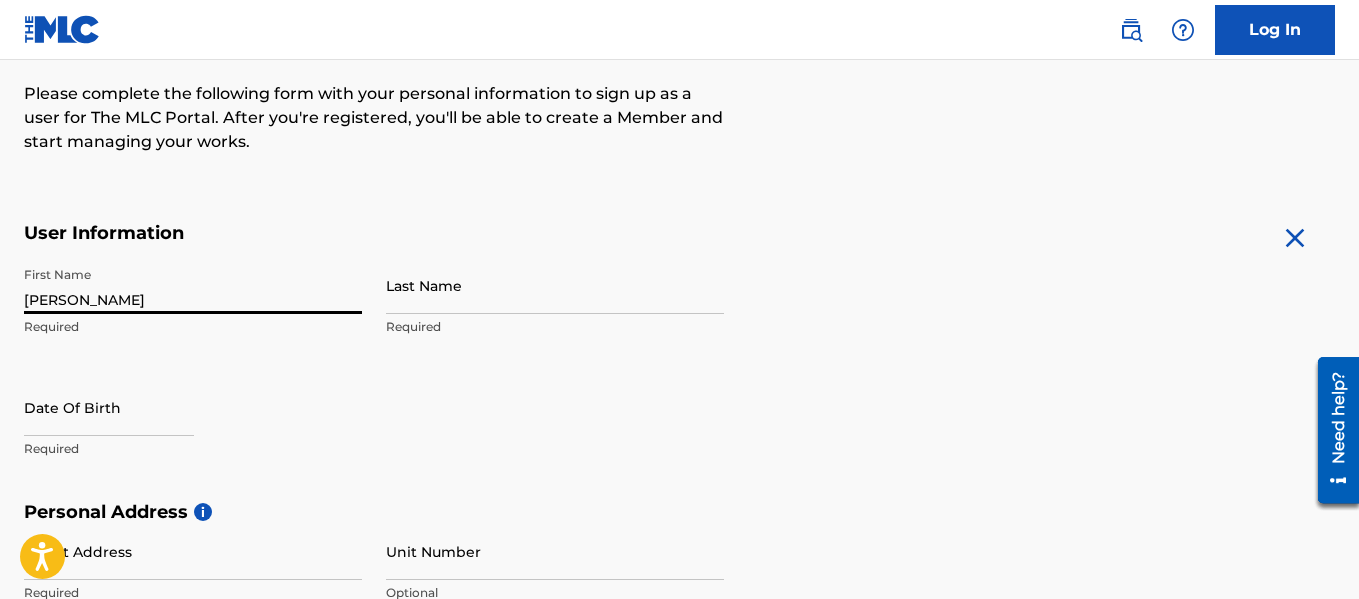 type on "Michael" 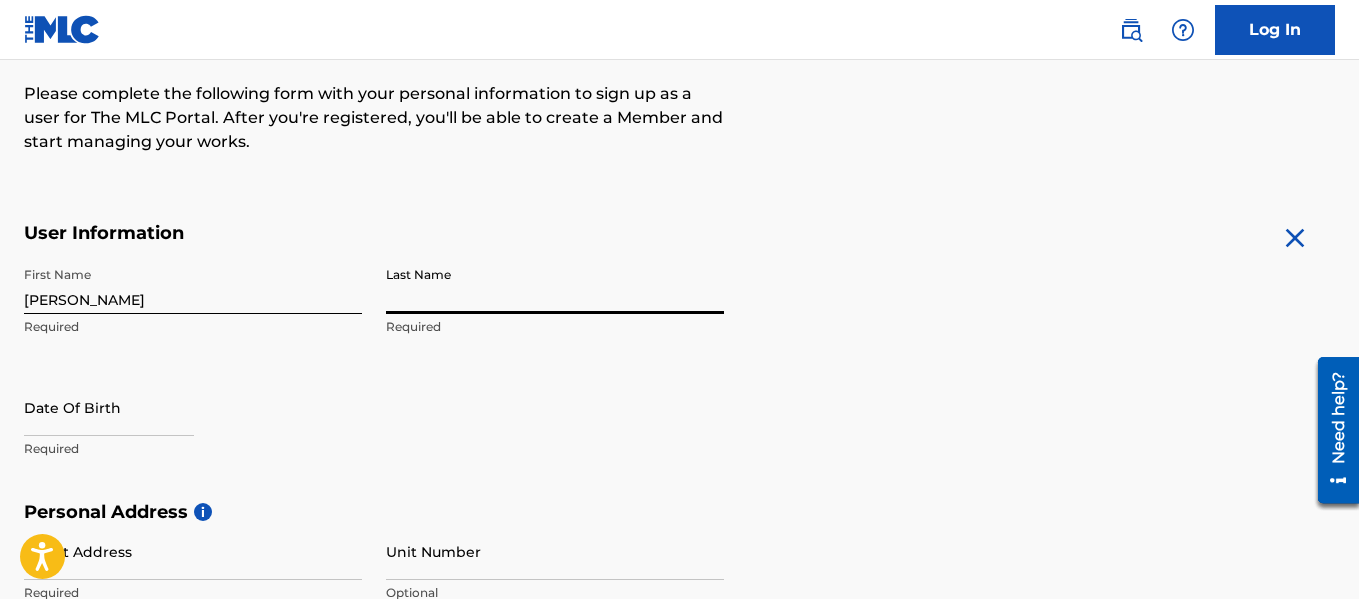 click on "Last Name" at bounding box center [555, 285] 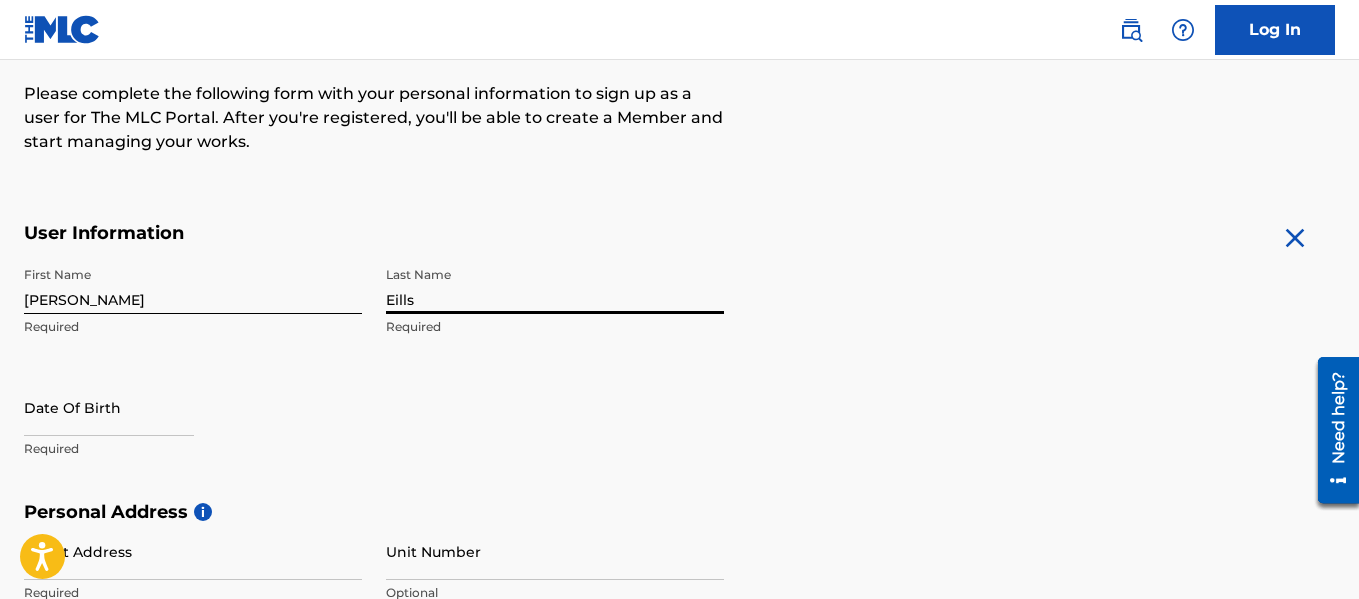 type on "Eills" 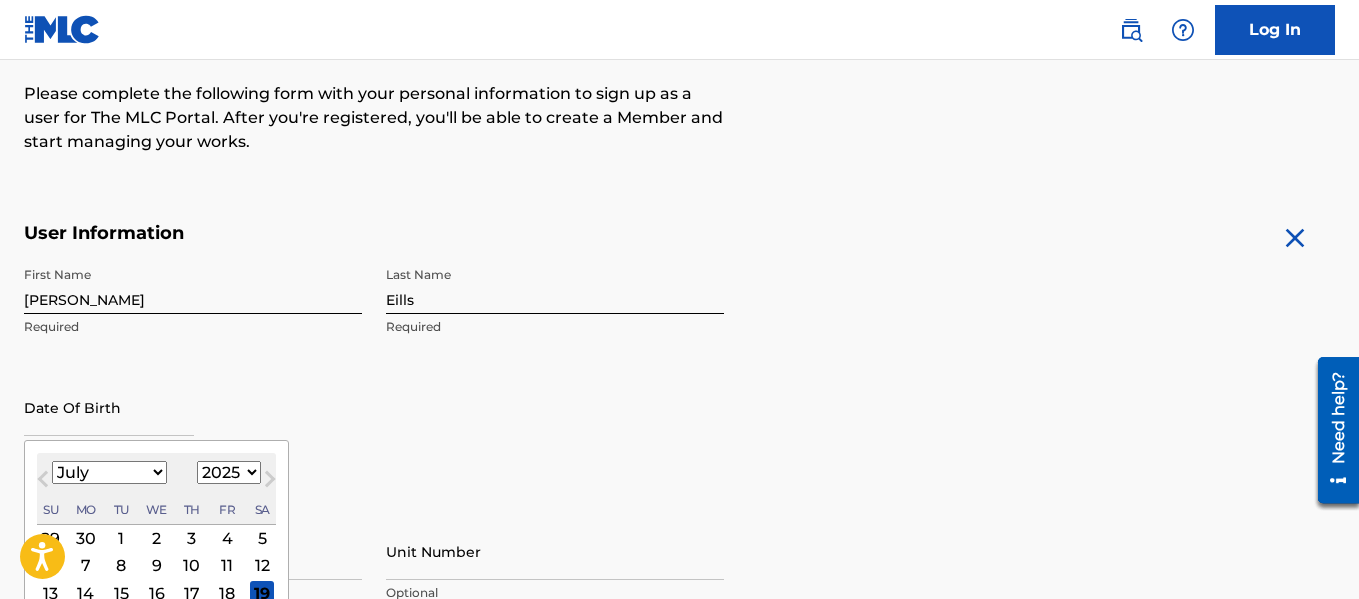 click on "1899 1900 1901 1902 1903 1904 1905 1906 1907 1908 1909 1910 1911 1912 1913 1914 1915 1916 1917 1918 1919 1920 1921 1922 1923 1924 1925 1926 1927 1928 1929 1930 1931 1932 1933 1934 1935 1936 1937 1938 1939 1940 1941 1942 1943 1944 1945 1946 1947 1948 1949 1950 1951 1952 1953 1954 1955 1956 1957 1958 1959 1960 1961 1962 1963 1964 1965 1966 1967 1968 1969 1970 1971 1972 1973 1974 1975 1976 1977 1978 1979 1980 1981 1982 1983 1984 1985 1986 1987 1988 1989 1990 1991 1992 1993 1994 1995 1996 1997 1998 1999 2000 2001 2002 2003 2004 2005 2006 2007 2008 2009 2010 2011 2012 2013 2014 2015 2016 2017 2018 2019 2020 2021 2022 2023 2024 2025 2026 2027 2028 2029 2030 2031 2032 2033 2034 2035 2036 2037 2038 2039 2040 2041 2042 2043 2044 2045 2046 2047 2048 2049 2050 2051 2052 2053 2054 2055 2056 2057 2058 2059 2060 2061 2062 2063 2064 2065 2066 2067 2068 2069 2070 2071 2072 2073 2074 2075 2076 2077 2078 2079 2080 2081 2082 2083 2084 2085 2086 2087 2088 2089 2090 2091 2092 2093 2094 2095 2096 2097 2098 2099 2100" at bounding box center [229, 472] 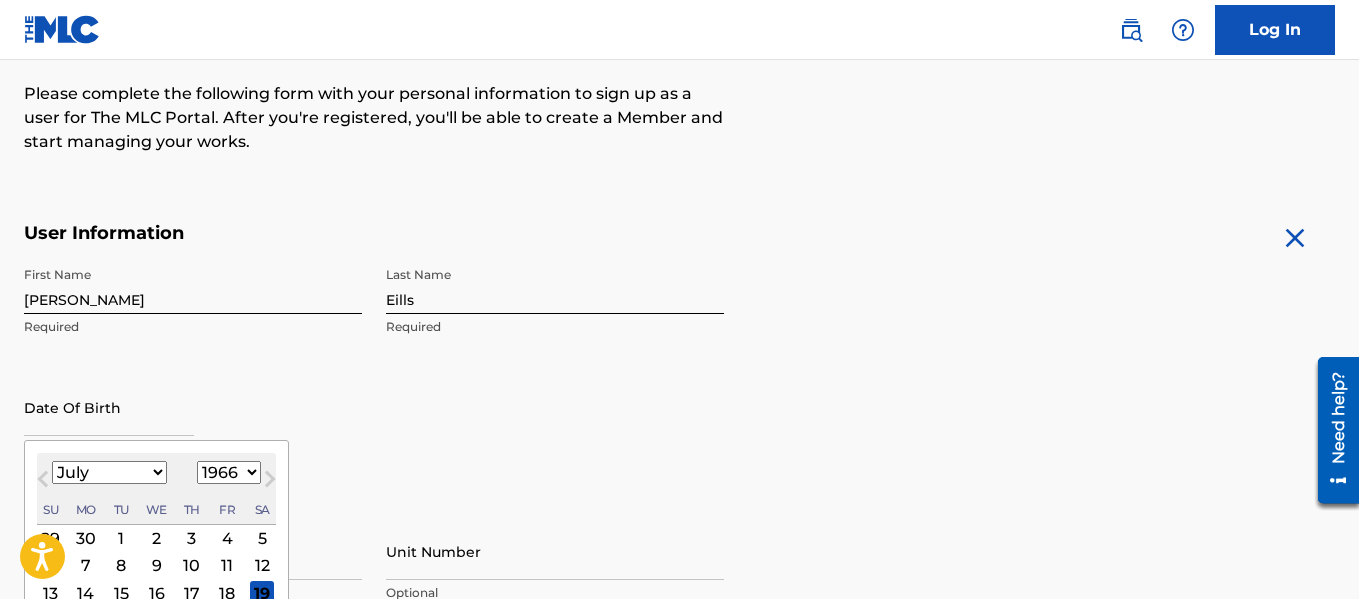 click on "1899 1900 1901 1902 1903 1904 1905 1906 1907 1908 1909 1910 1911 1912 1913 1914 1915 1916 1917 1918 1919 1920 1921 1922 1923 1924 1925 1926 1927 1928 1929 1930 1931 1932 1933 1934 1935 1936 1937 1938 1939 1940 1941 1942 1943 1944 1945 1946 1947 1948 1949 1950 1951 1952 1953 1954 1955 1956 1957 1958 1959 1960 1961 1962 1963 1964 1965 1966 1967 1968 1969 1970 1971 1972 1973 1974 1975 1976 1977 1978 1979 1980 1981 1982 1983 1984 1985 1986 1987 1988 1989 1990 1991 1992 1993 1994 1995 1996 1997 1998 1999 2000 2001 2002 2003 2004 2005 2006 2007 2008 2009 2010 2011 2012 2013 2014 2015 2016 2017 2018 2019 2020 2021 2022 2023 2024 2025 2026 2027 2028 2029 2030 2031 2032 2033 2034 2035 2036 2037 2038 2039 2040 2041 2042 2043 2044 2045 2046 2047 2048 2049 2050 2051 2052 2053 2054 2055 2056 2057 2058 2059 2060 2061 2062 2063 2064 2065 2066 2067 2068 2069 2070 2071 2072 2073 2074 2075 2076 2077 2078 2079 2080 2081 2082 2083 2084 2085 2086 2087 2088 2089 2090 2091 2092 2093 2094 2095 2096 2097 2098 2099 2100" at bounding box center (229, 472) 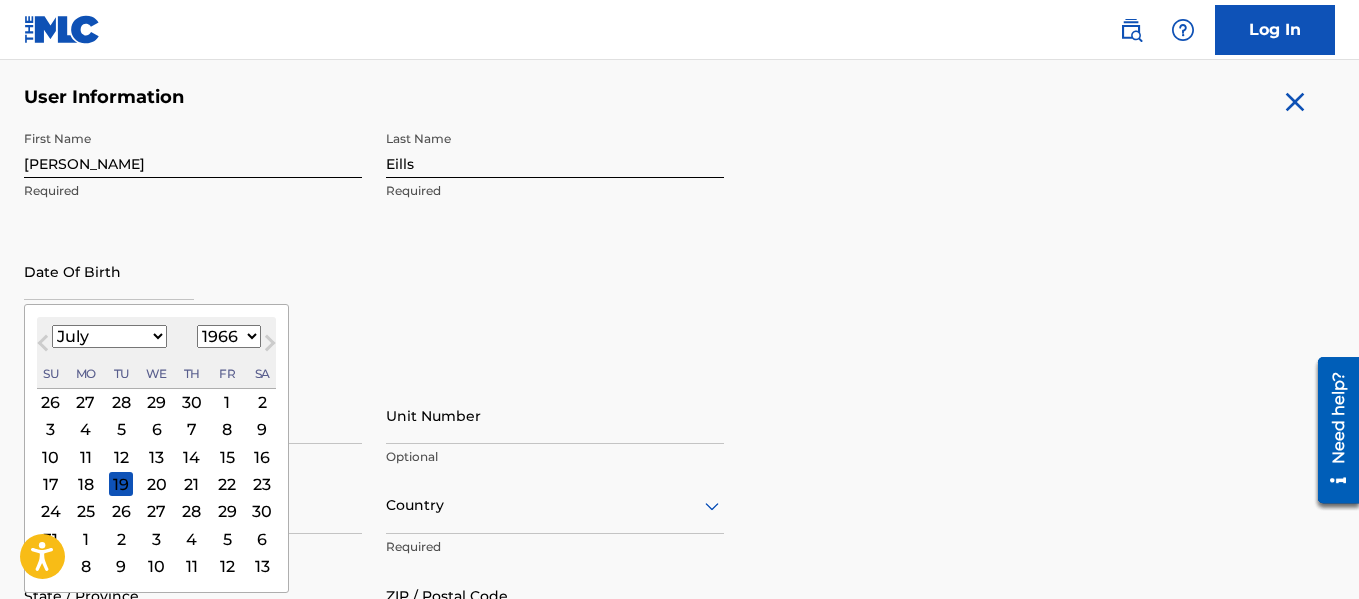 scroll, scrollTop: 384, scrollLeft: 0, axis: vertical 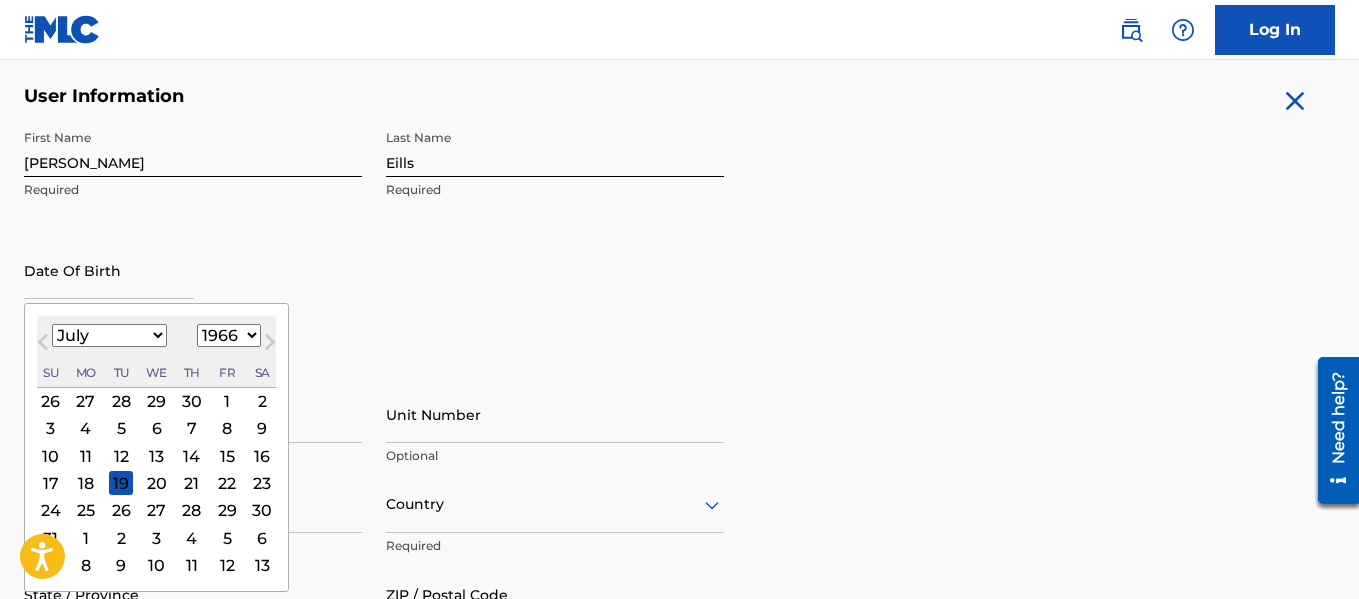 click on "January February March April May June July August September October November December" at bounding box center (109, 335) 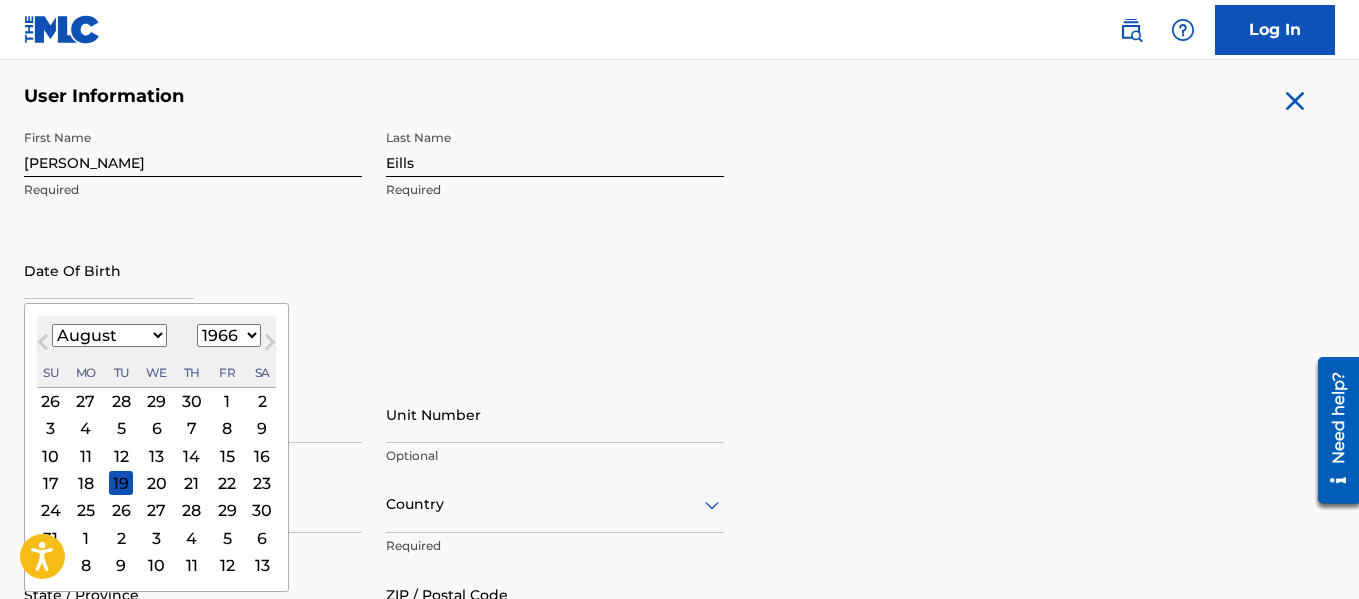click on "January February March April May June July August September October November December" at bounding box center [109, 335] 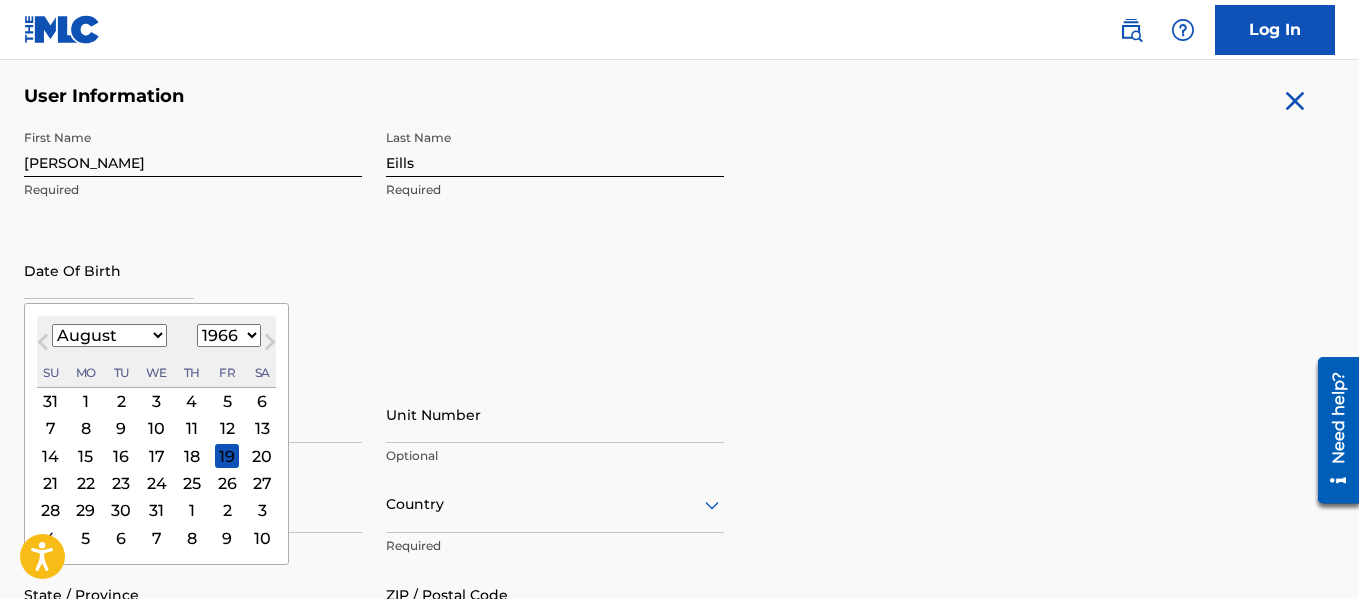 click on "13" at bounding box center [262, 429] 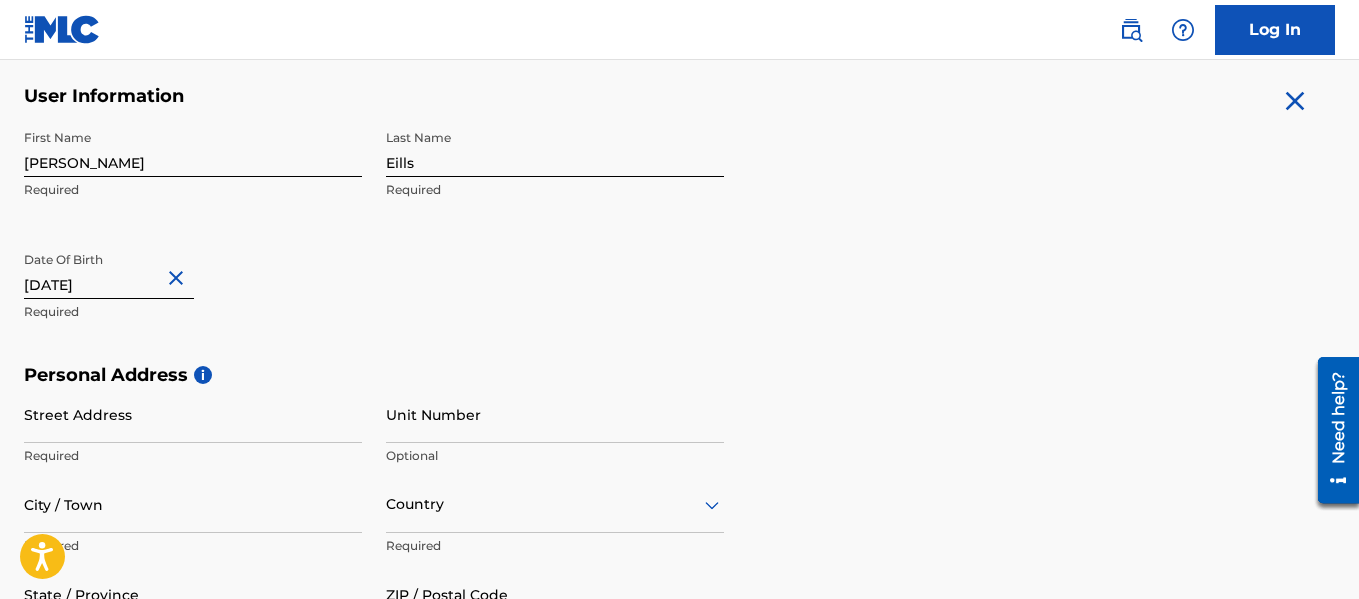 click on "Street Address" at bounding box center [193, 414] 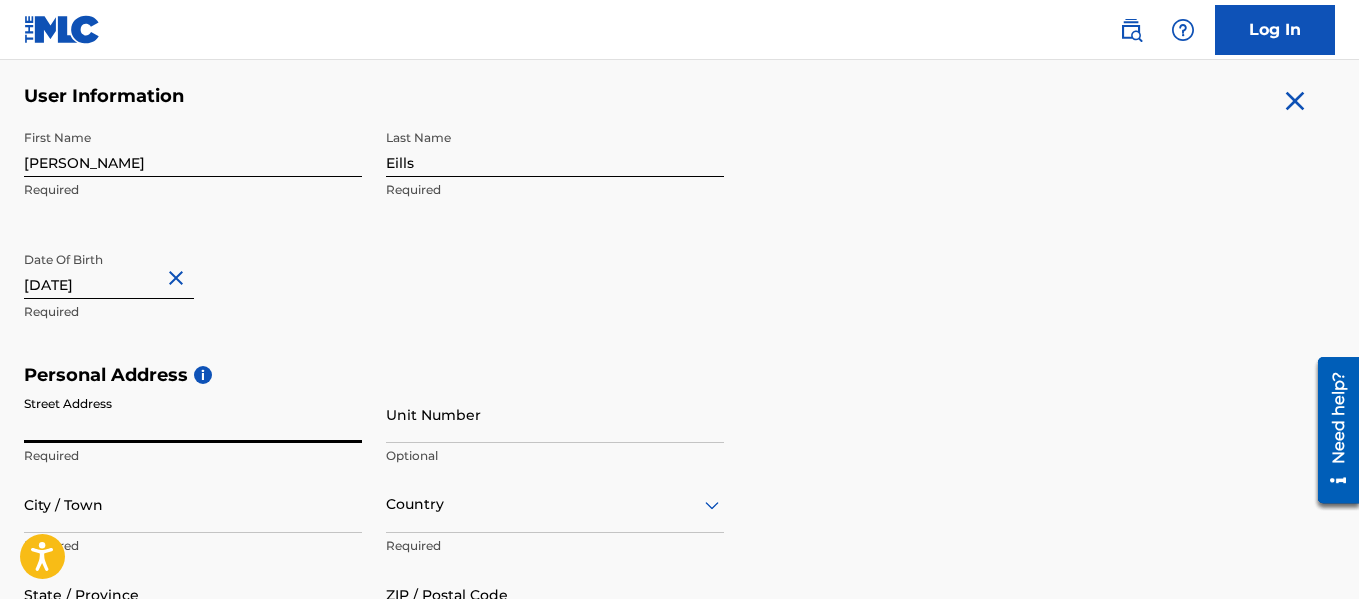 click on "Street Address" at bounding box center [193, 414] 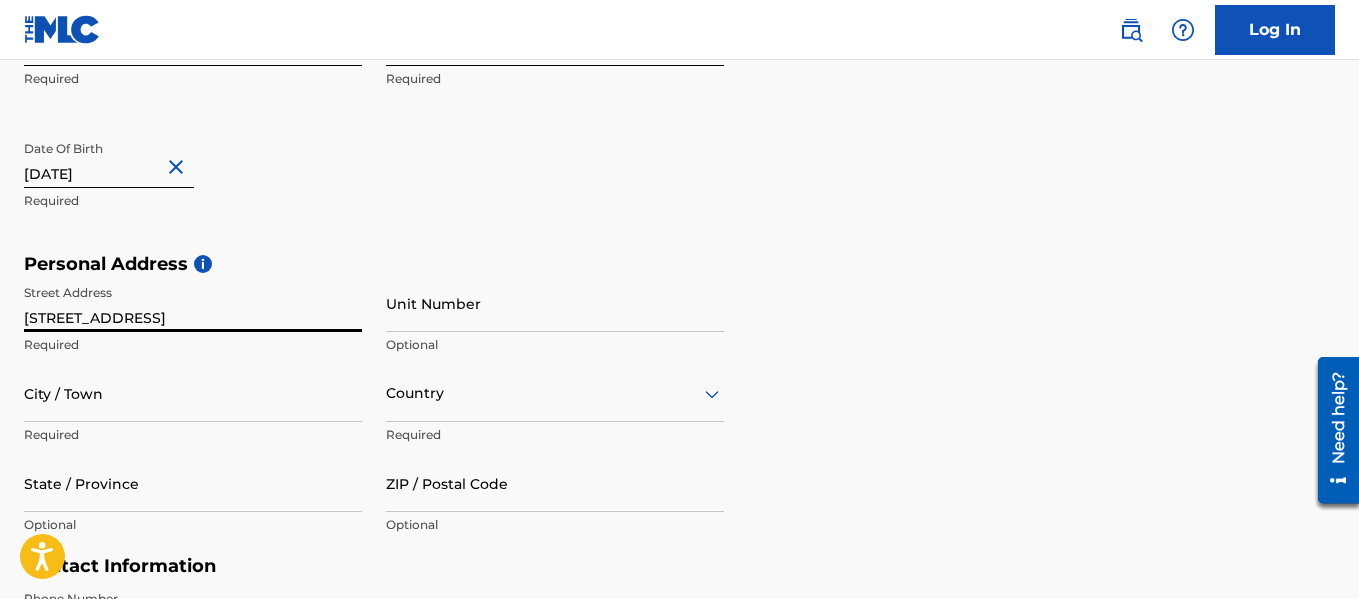 scroll, scrollTop: 508, scrollLeft: 0, axis: vertical 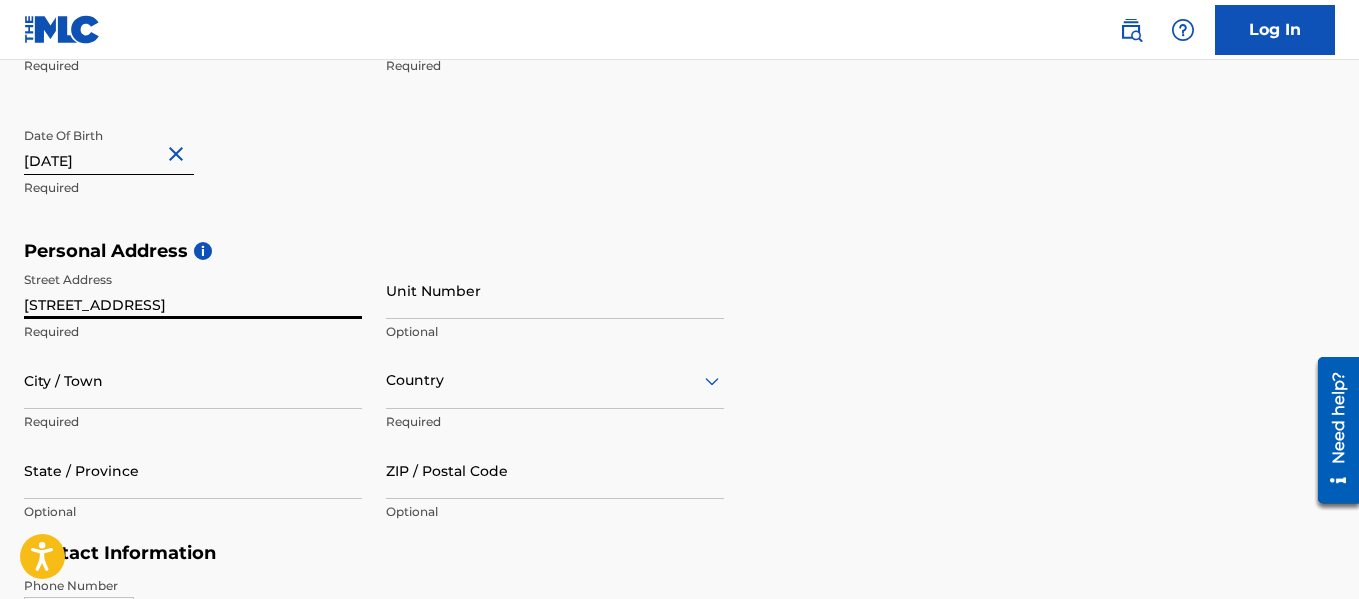 type on "48 Higholdborn Street Kingston" 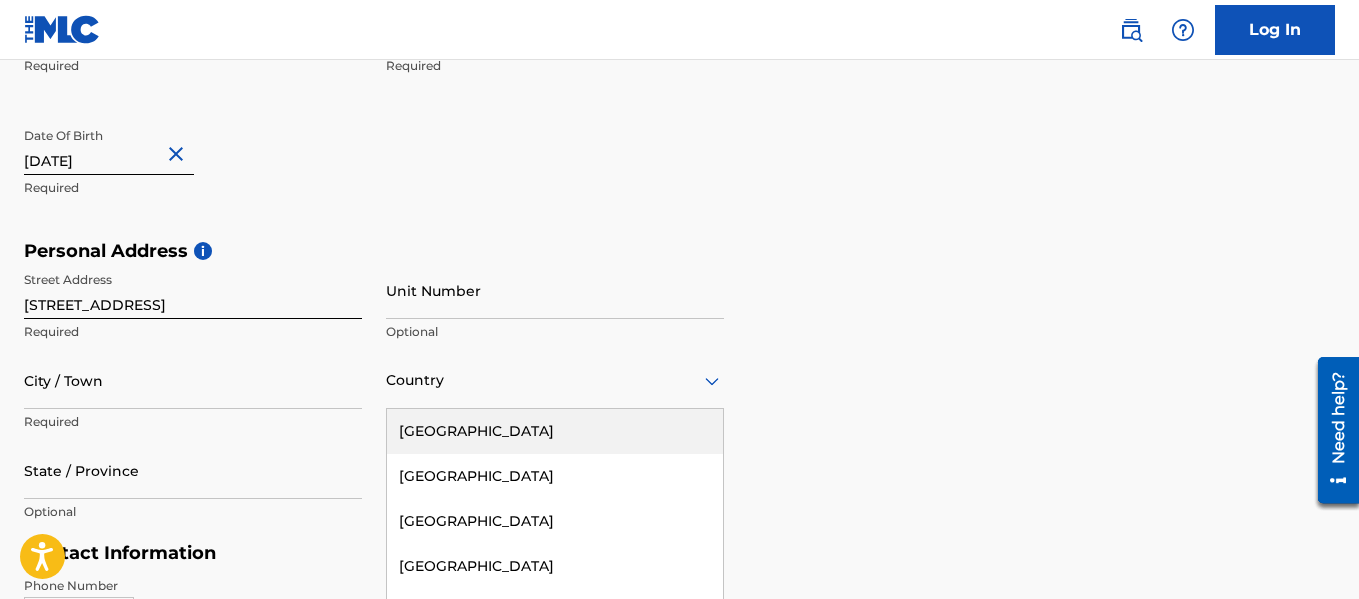 click on "223 results available. Use Up and Down to choose options, press Enter to select the currently focused option, press Escape to exit the menu, press Tab to select the option and exit the menu. Country United States Afghanistan Albania Algeria Andorra Angola Anguilla Antigua and Barbuda Argentina Armenia Aruba Australia Austria Azerbaijan Bahamas Bahrain Bangladesh Barbados Belarus Belgium Belize Benin Bermuda Bhutan Bolivia Bosnia and Herzegovina Botswana Brazil Brunei Darussalam Bulgaria Burkina Faso Burundi Cambodia Cameroon Canada Cape Verde Cayman Islands Central African Republic Chad Chile China Colombia Comoros Congo Congo, the Democratic Republic of the Cook Islands Costa Rica Cote D'Ivoire Croatia Cuba Cyprus Czech Republic Denmark Djibouti Dominica Dominican Republic Ecuador Egypt El Salvador Equatorial Guinea Eritrea Estonia Ethiopia Falkland Islands (Malvinas) Faroe Islands Fiji Finland France French Guiana French Polynesia Gabon Gambia Georgia Germany Ghana Gibraltar Greece Greenland Grenada Guinea" at bounding box center (555, 380) 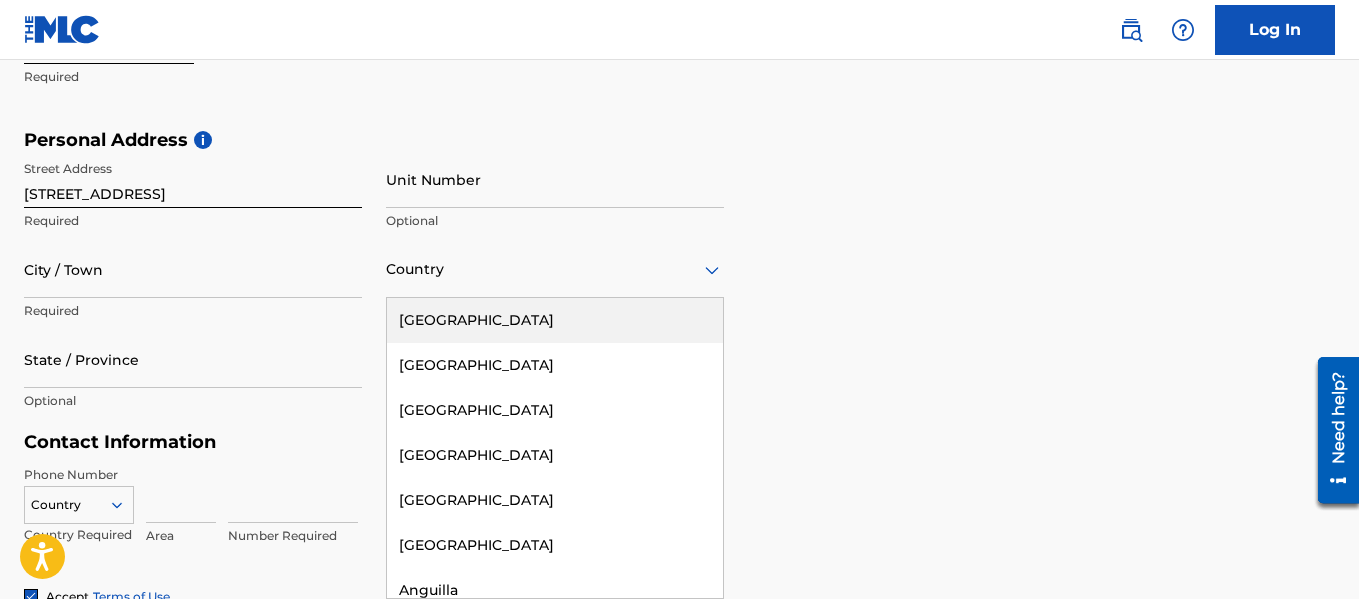 type on "j" 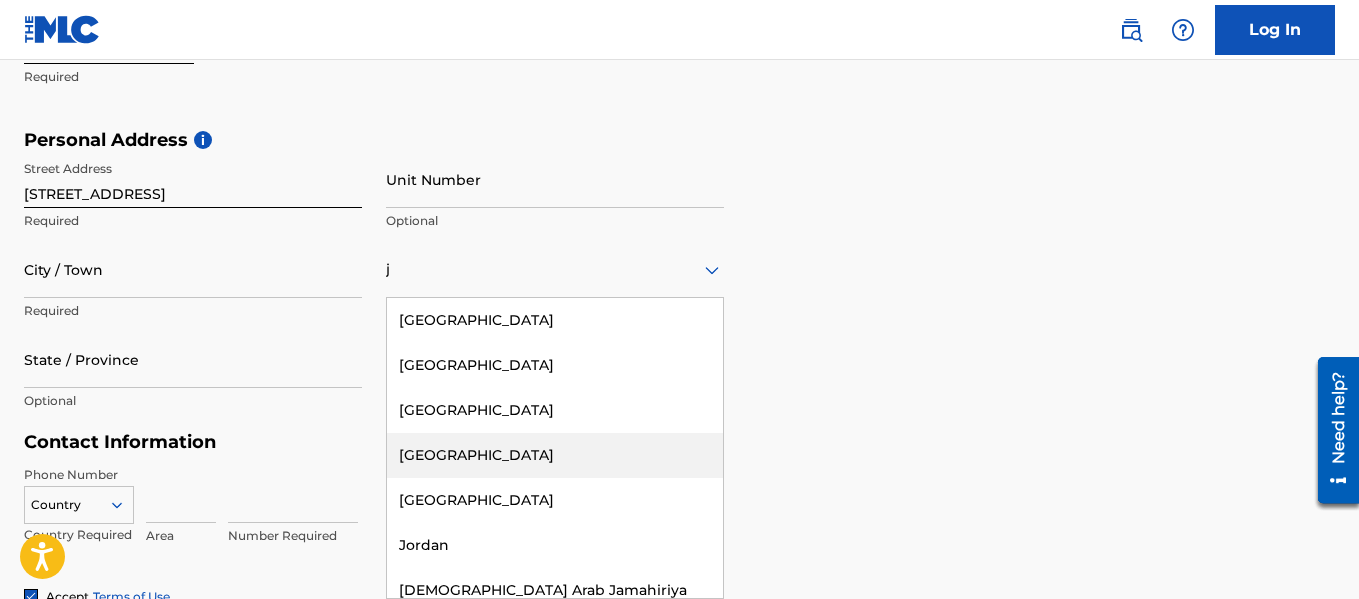 click on "[GEOGRAPHIC_DATA]" at bounding box center [555, 455] 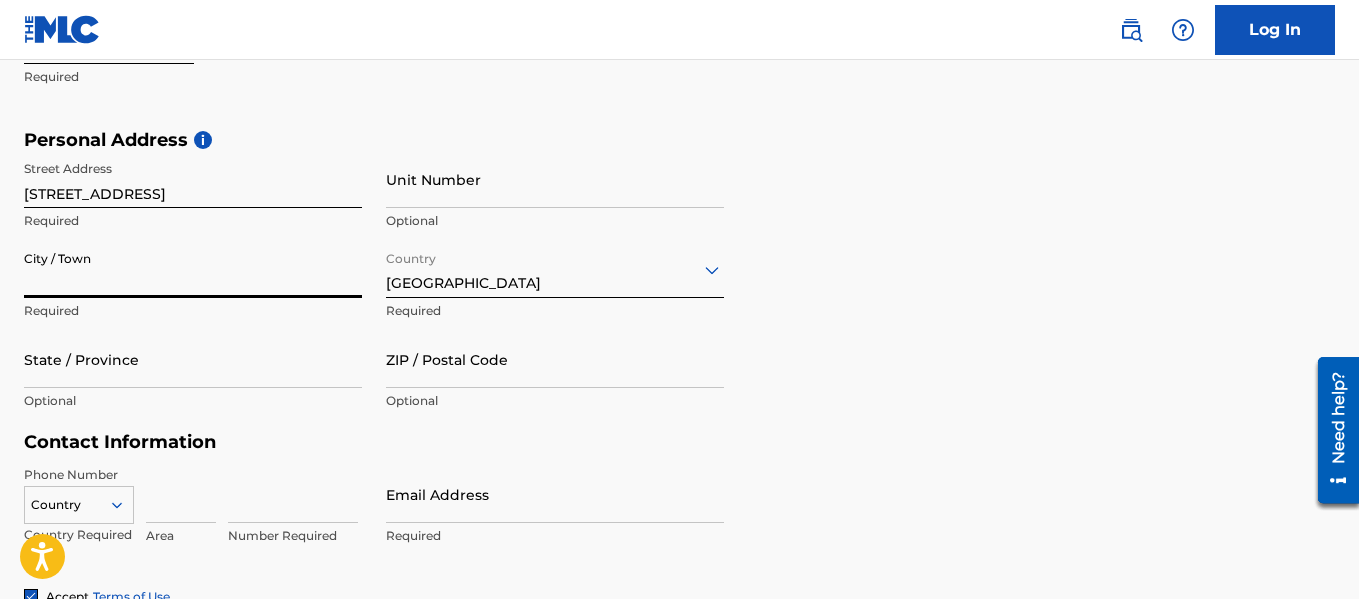 click on "City / Town" at bounding box center [193, 269] 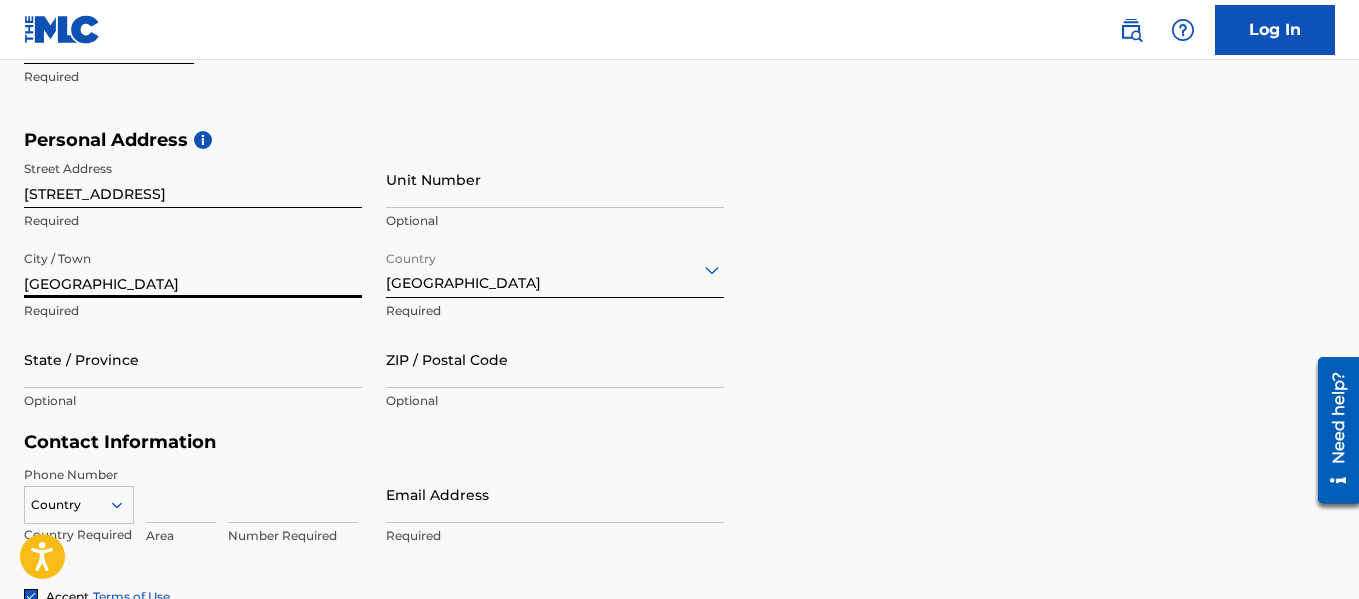 type on "[GEOGRAPHIC_DATA]" 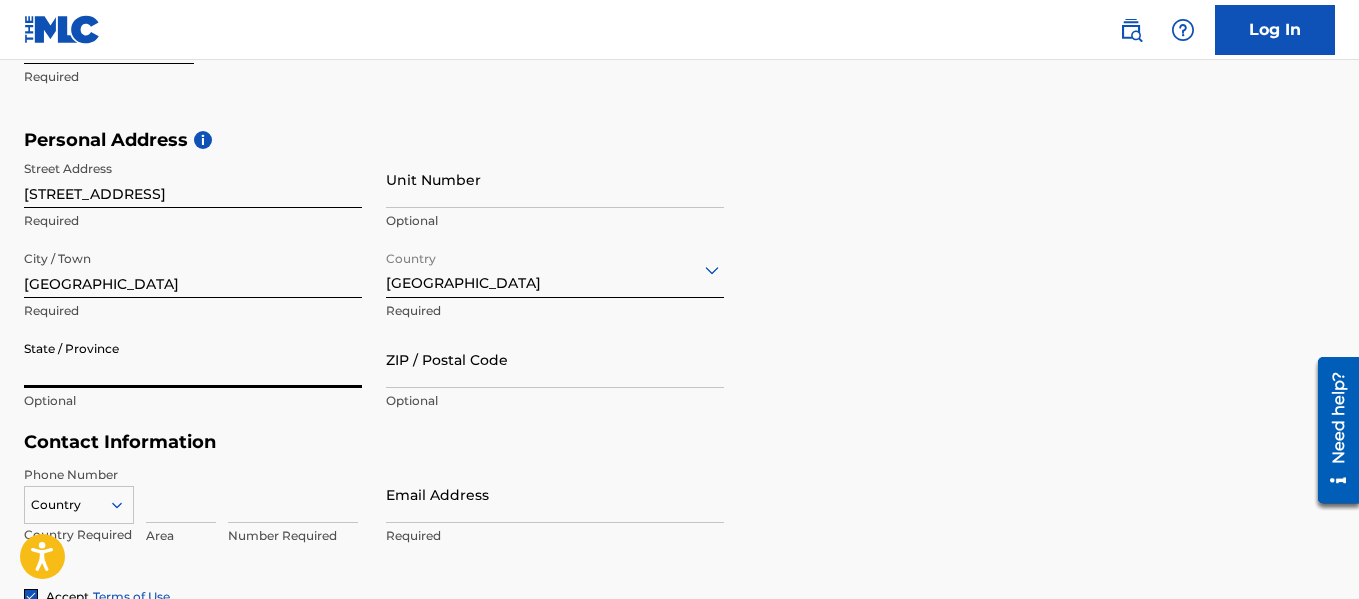 click on "State / Province" at bounding box center [193, 359] 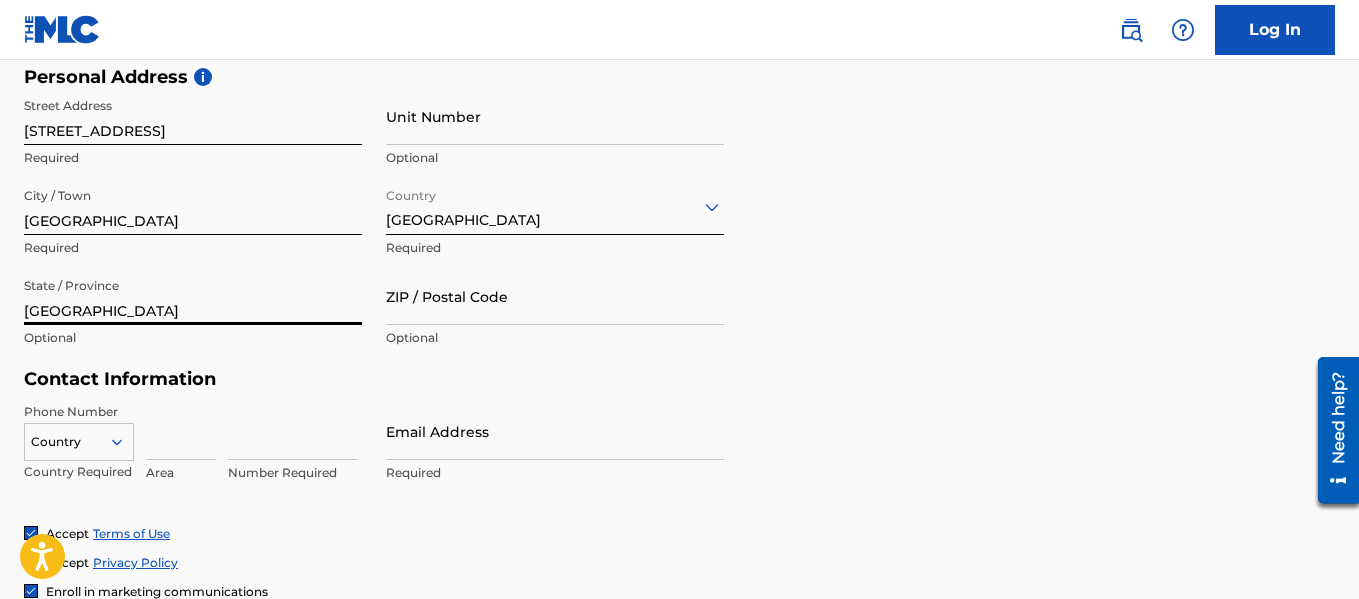 scroll, scrollTop: 691, scrollLeft: 0, axis: vertical 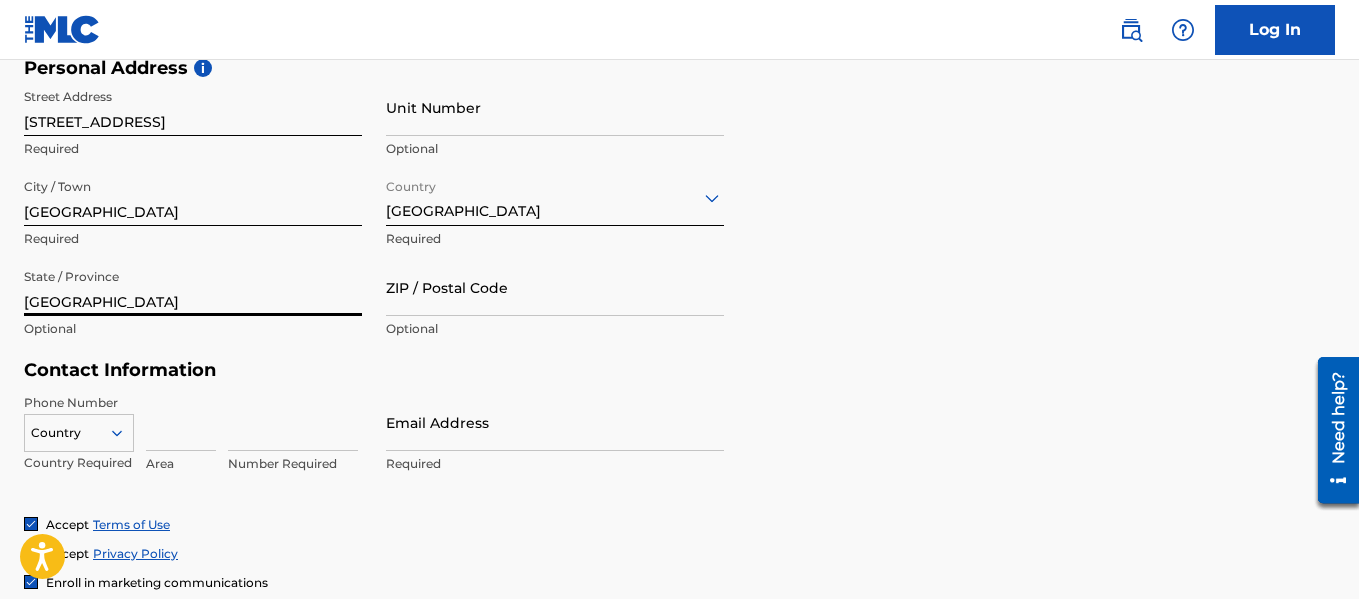 type on "[GEOGRAPHIC_DATA]" 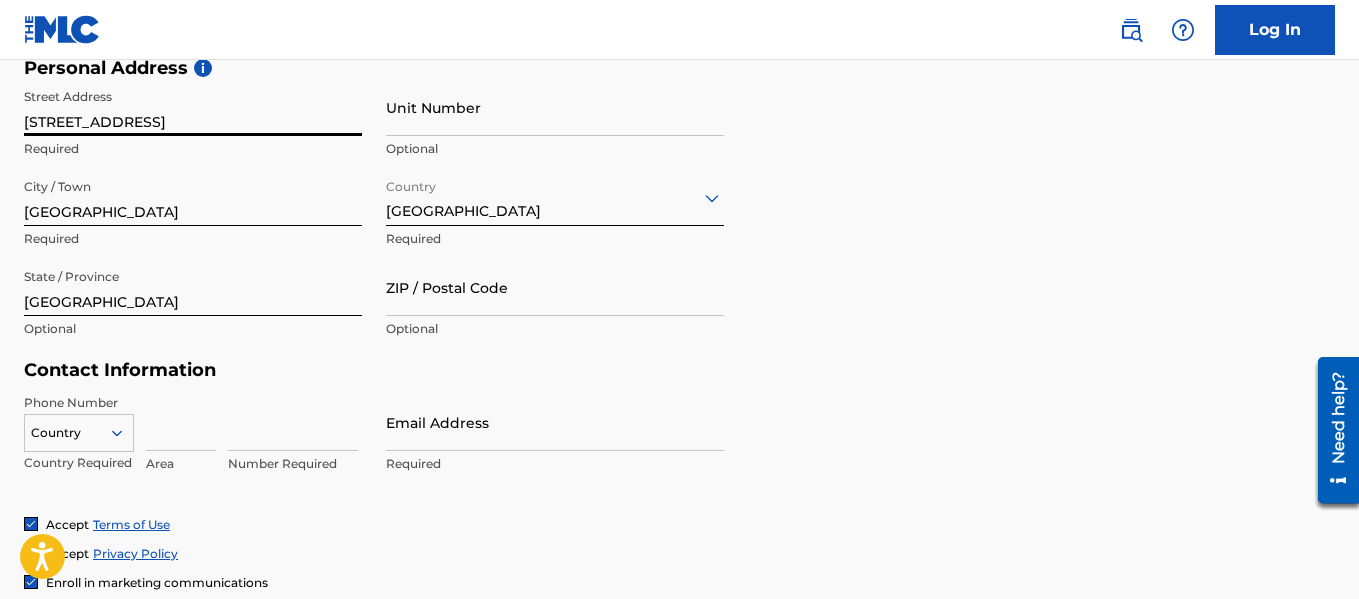 click on "48 Higholdborn Street Kingston" at bounding box center [193, 107] 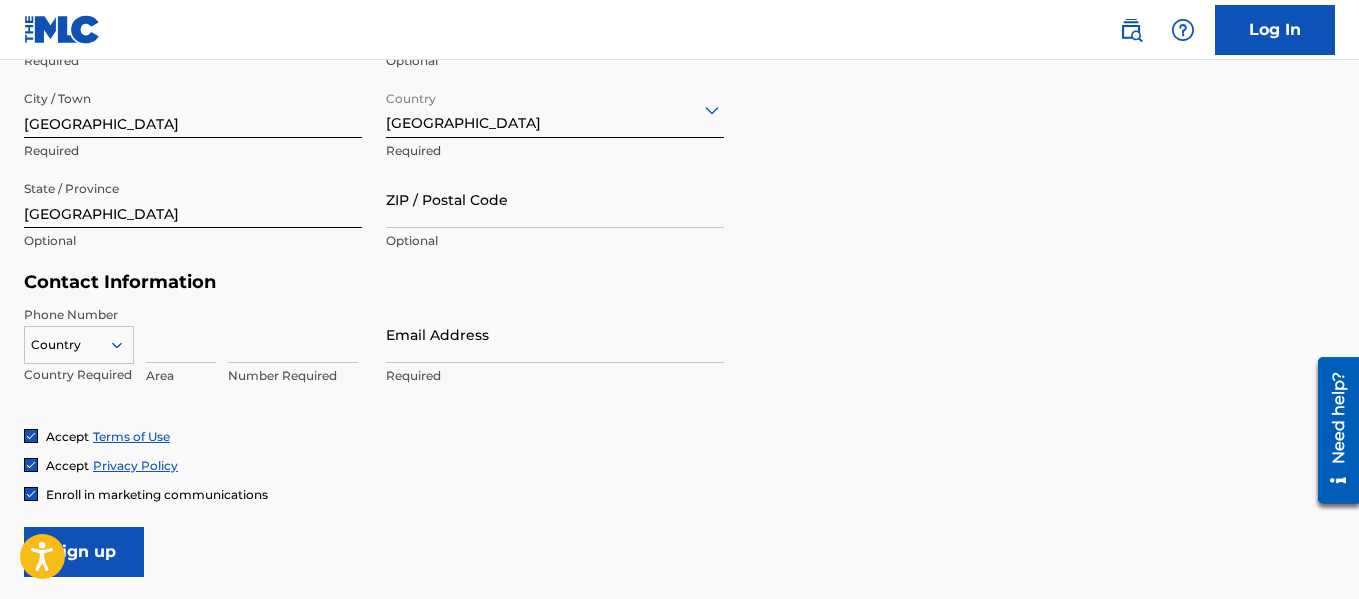 scroll, scrollTop: 780, scrollLeft: 0, axis: vertical 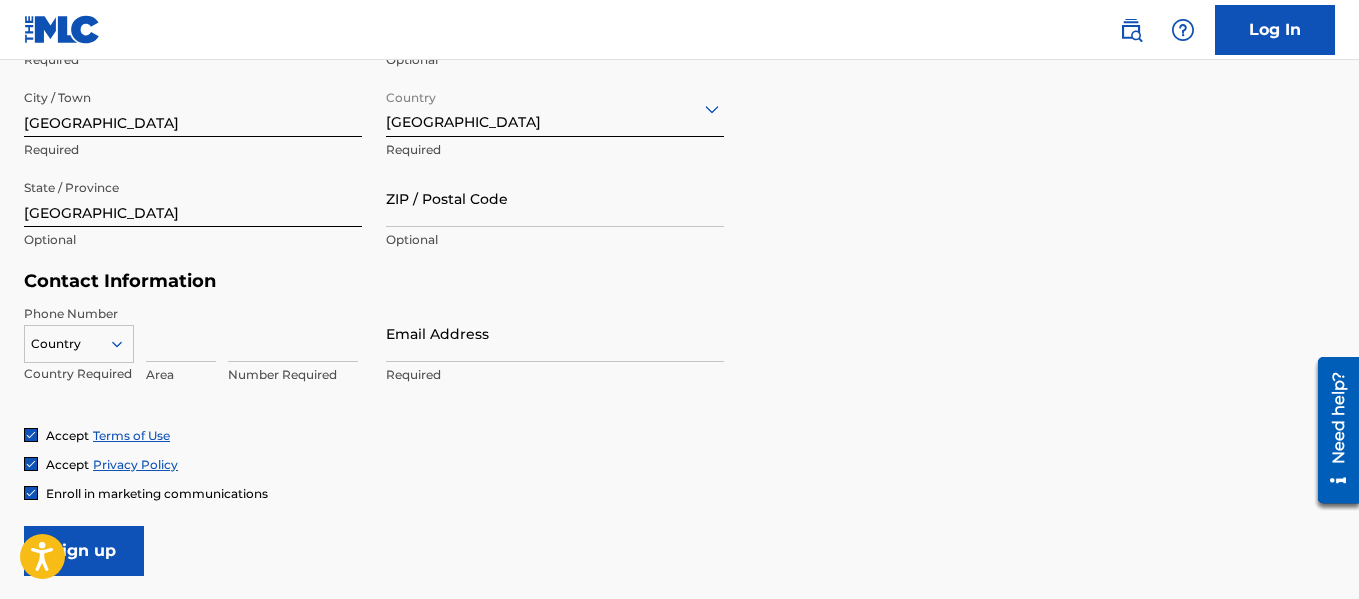 type on "48 Higholdborn Street" 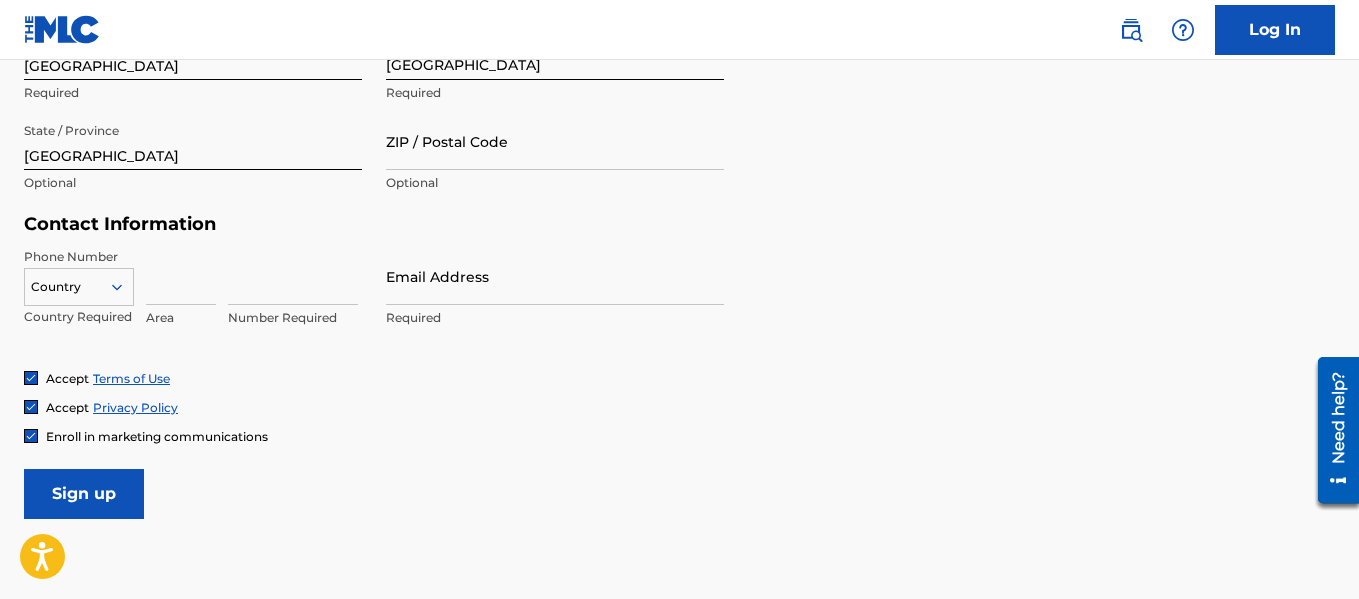 click on "Country" at bounding box center (79, 283) 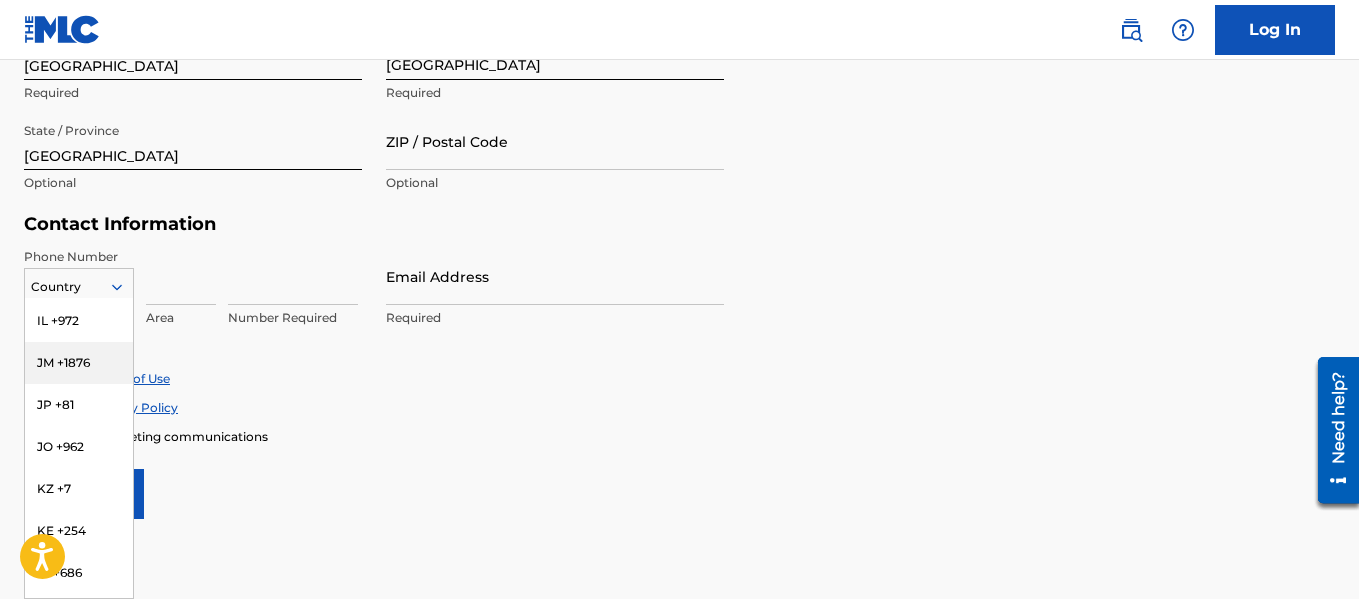 scroll, scrollTop: 3941, scrollLeft: 0, axis: vertical 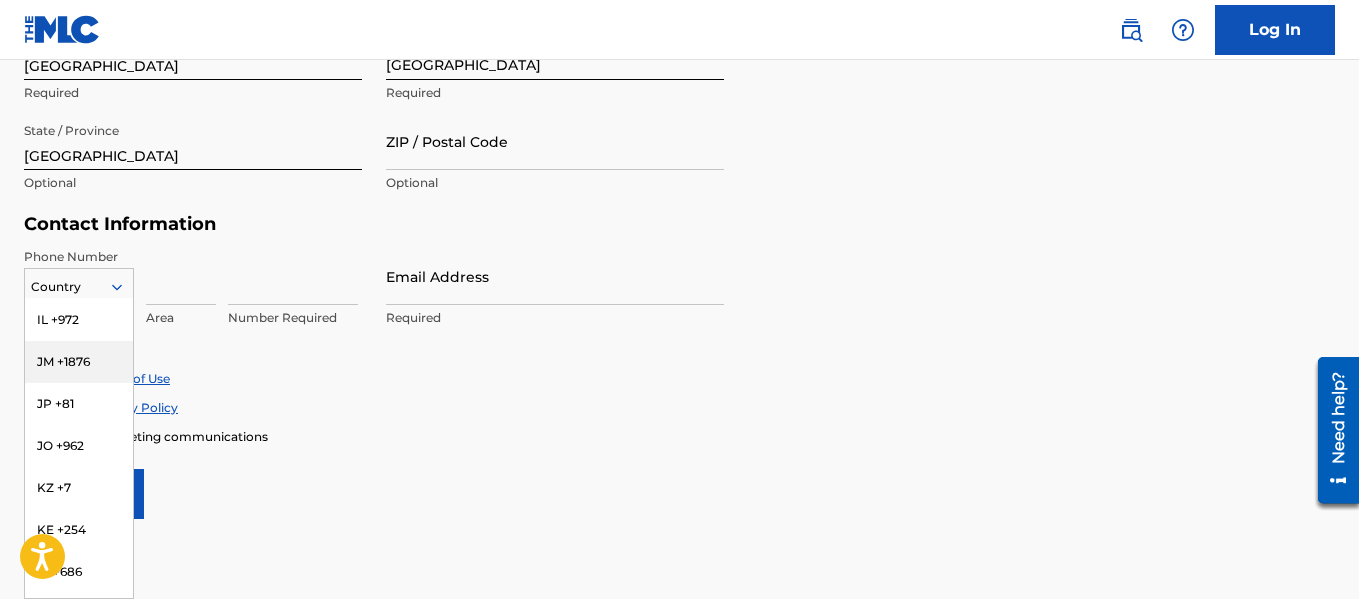 click on "JM +1876" at bounding box center (79, 362) 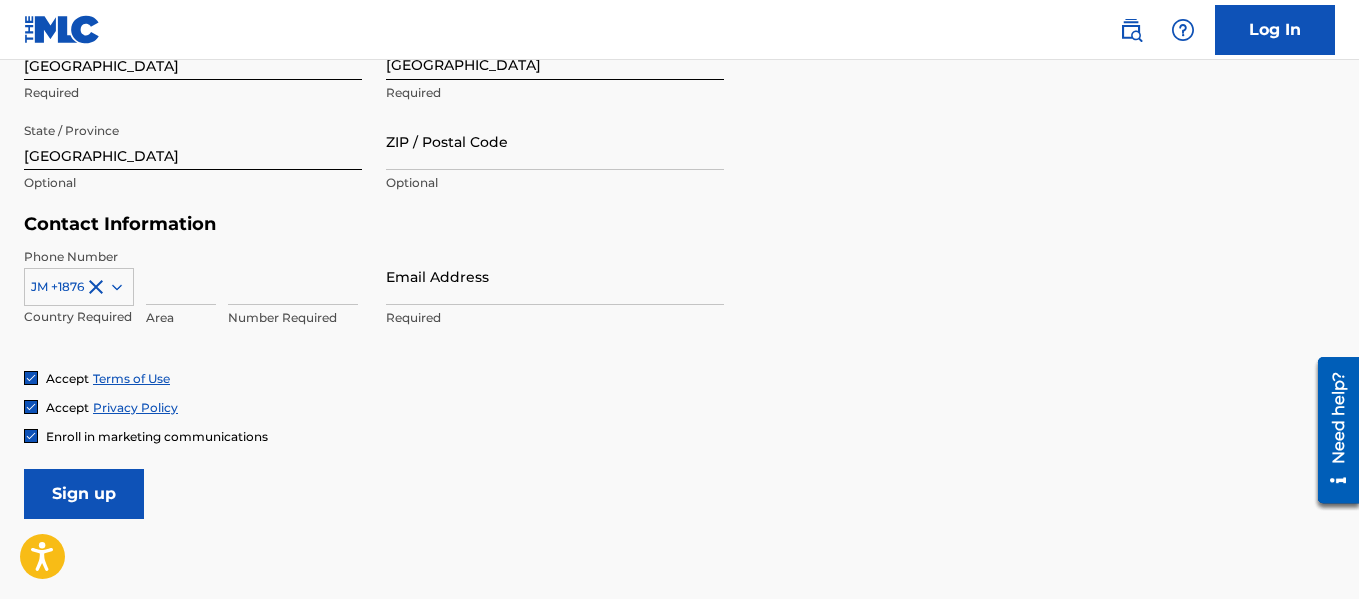 click at bounding box center [181, 276] 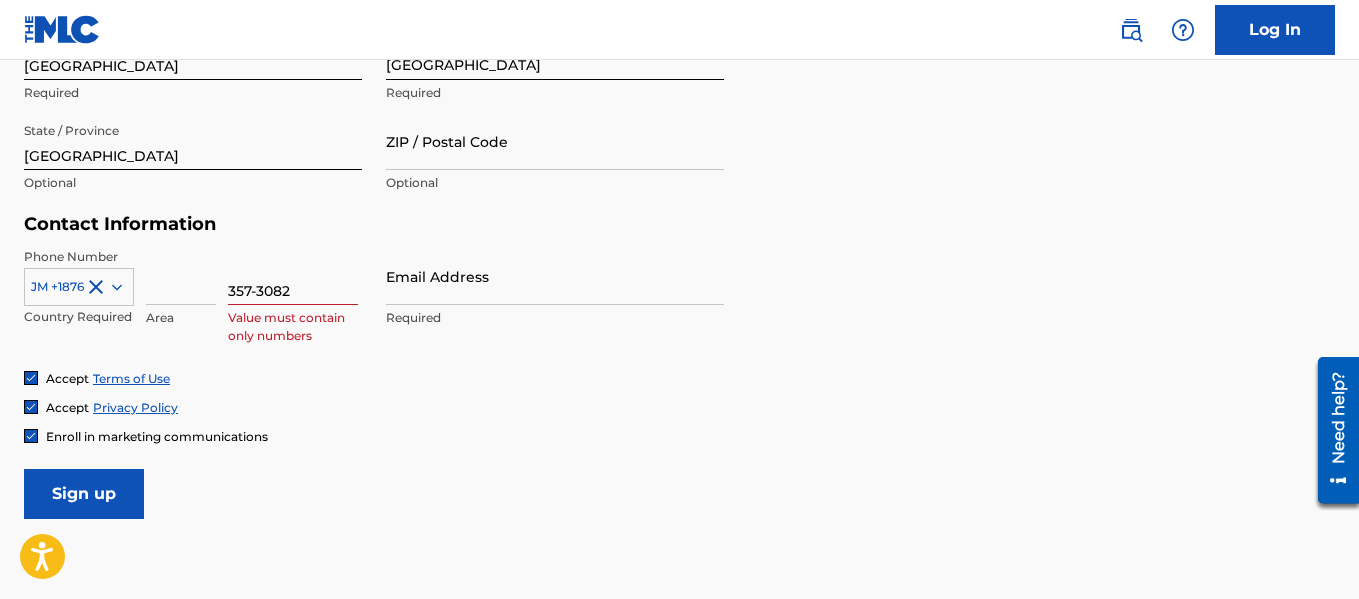 click on "JM +1876 Country Required Area 357-3082 Value must contain only numbers" at bounding box center (193, 293) 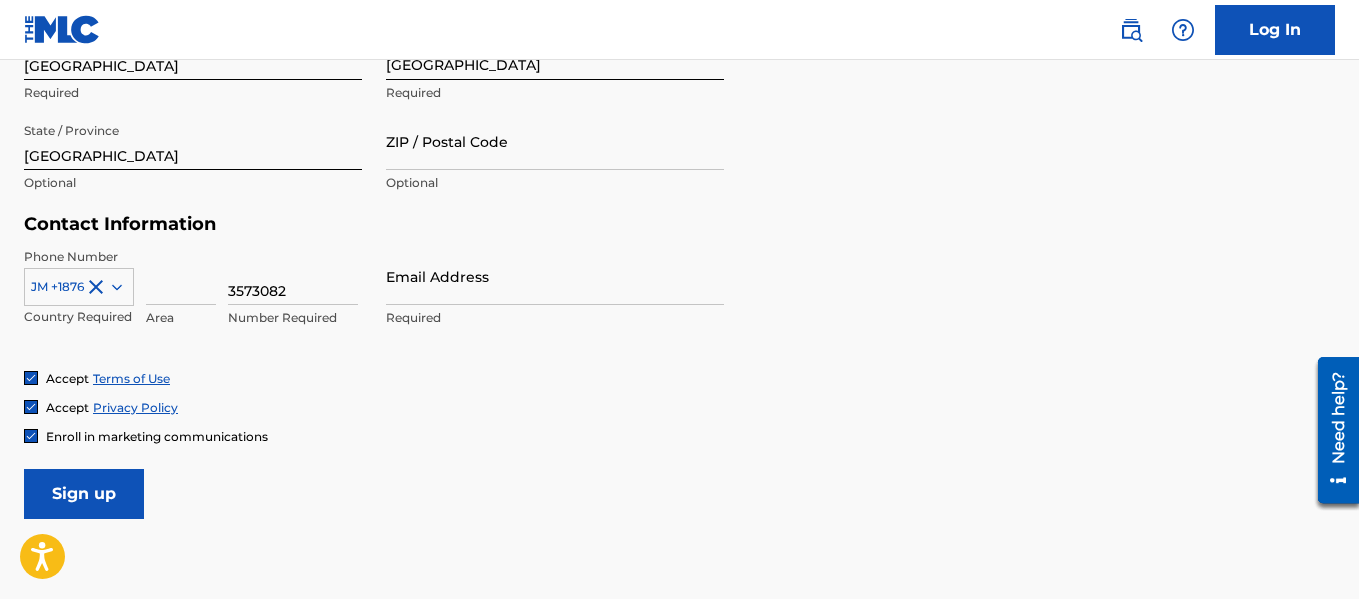 type on "3573082" 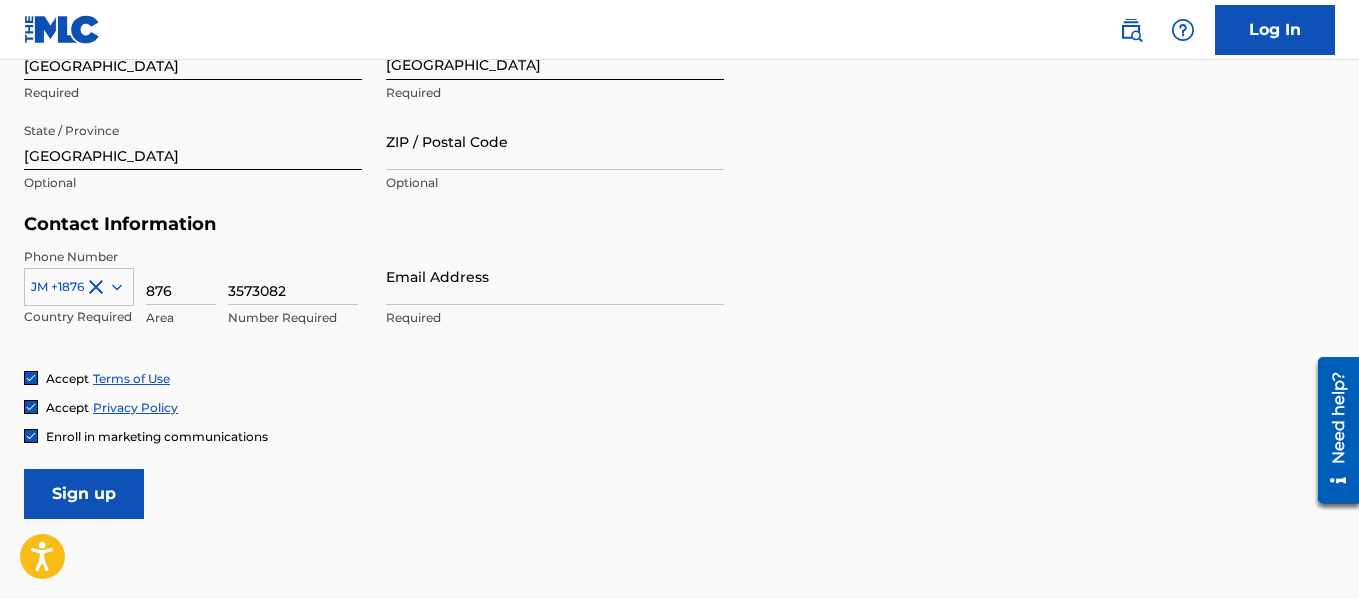 type on "876" 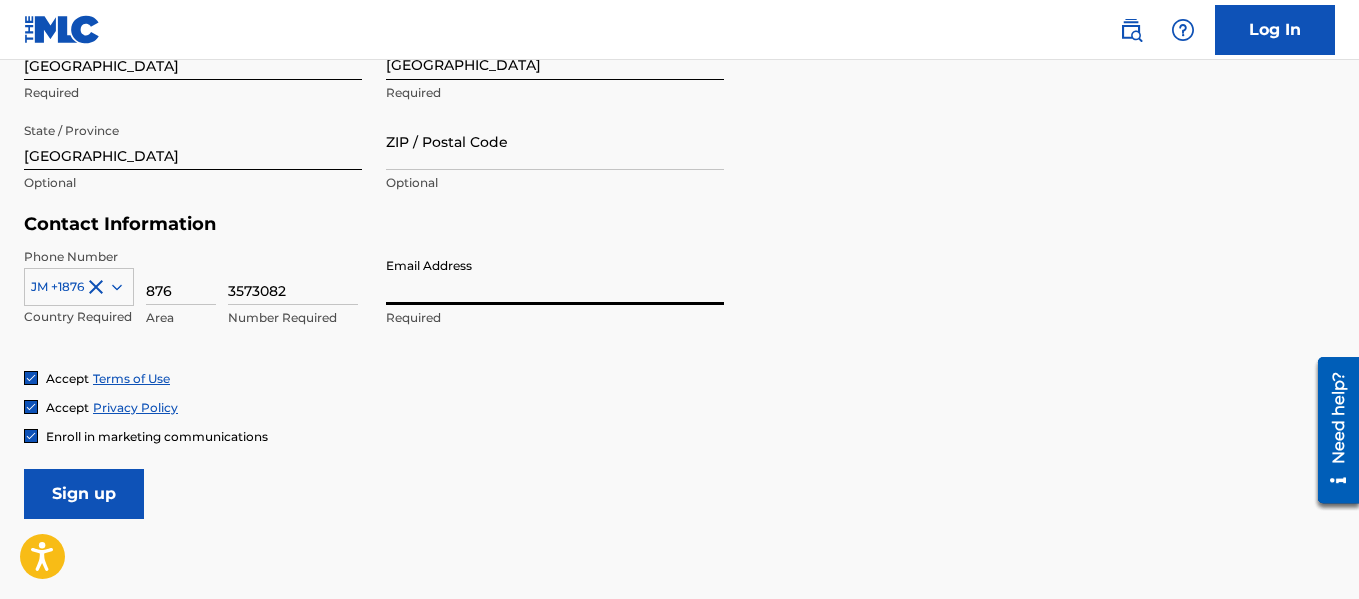click on "Email Address" at bounding box center (555, 276) 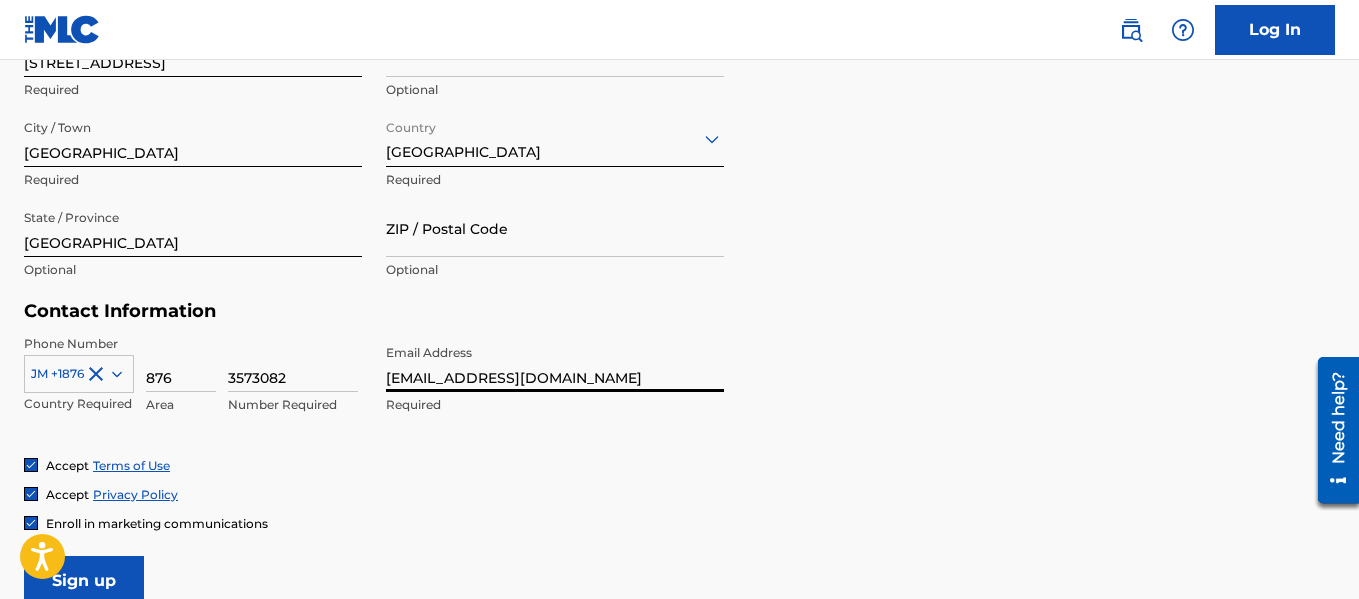 scroll, scrollTop: 751, scrollLeft: 0, axis: vertical 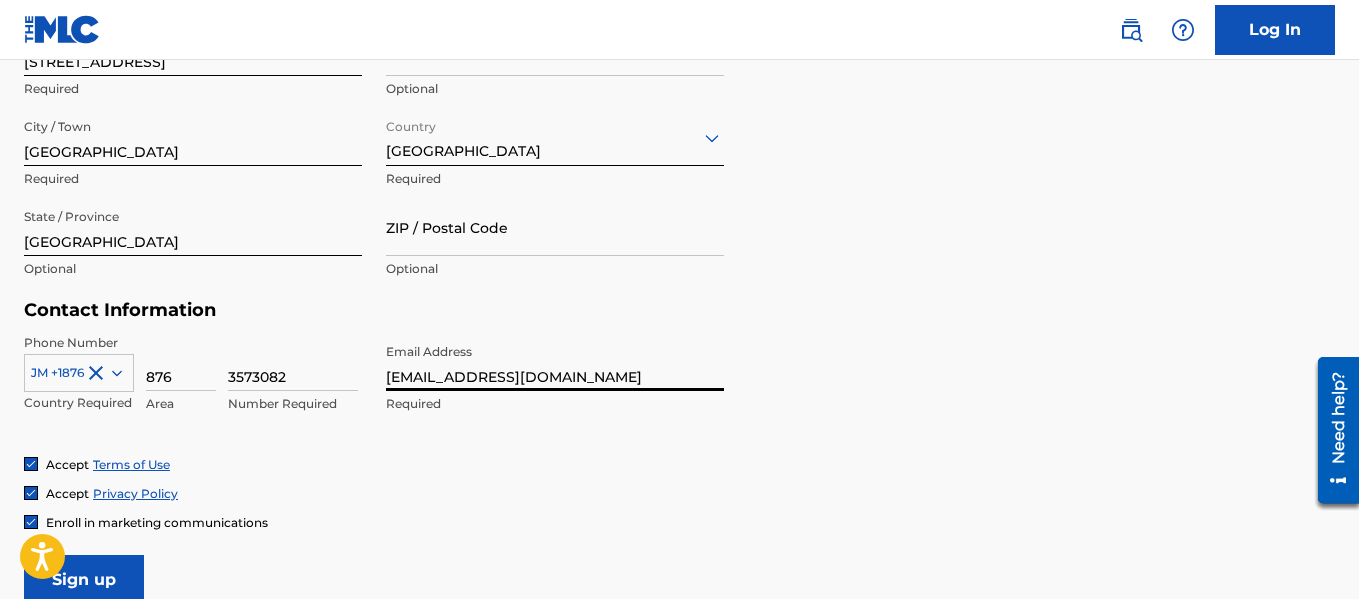 type on "mickeycrucial28@gmail.com" 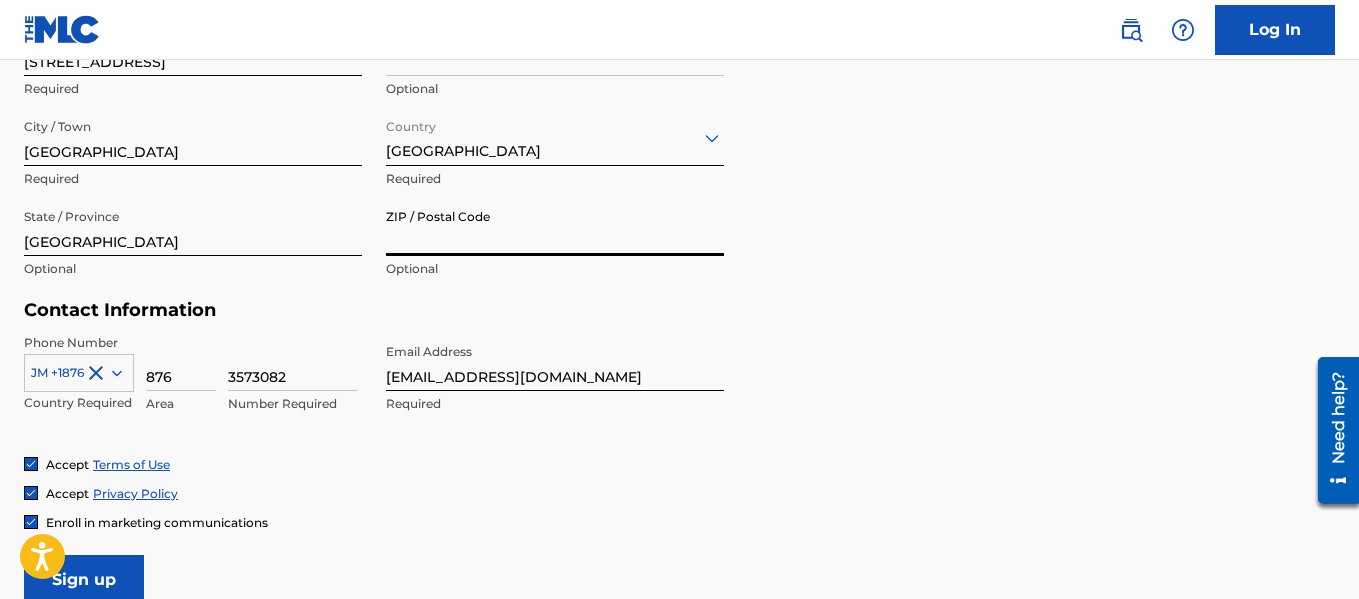 click on "ZIP / Postal Code" at bounding box center (555, 227) 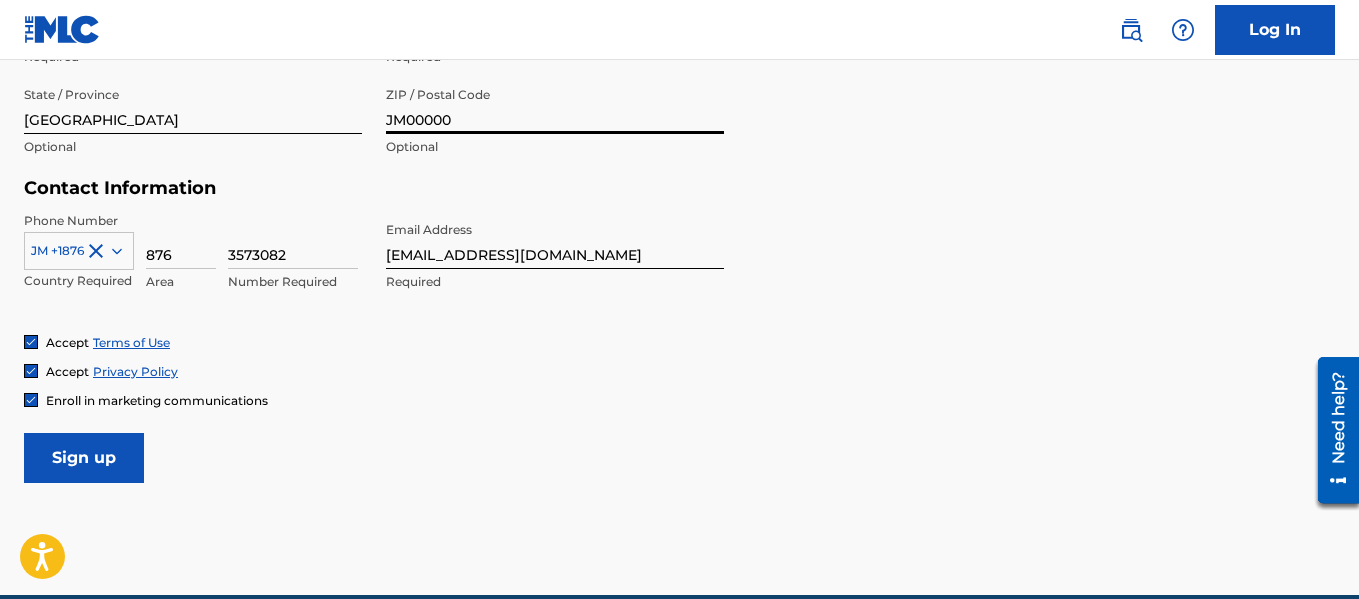 scroll, scrollTop: 872, scrollLeft: 0, axis: vertical 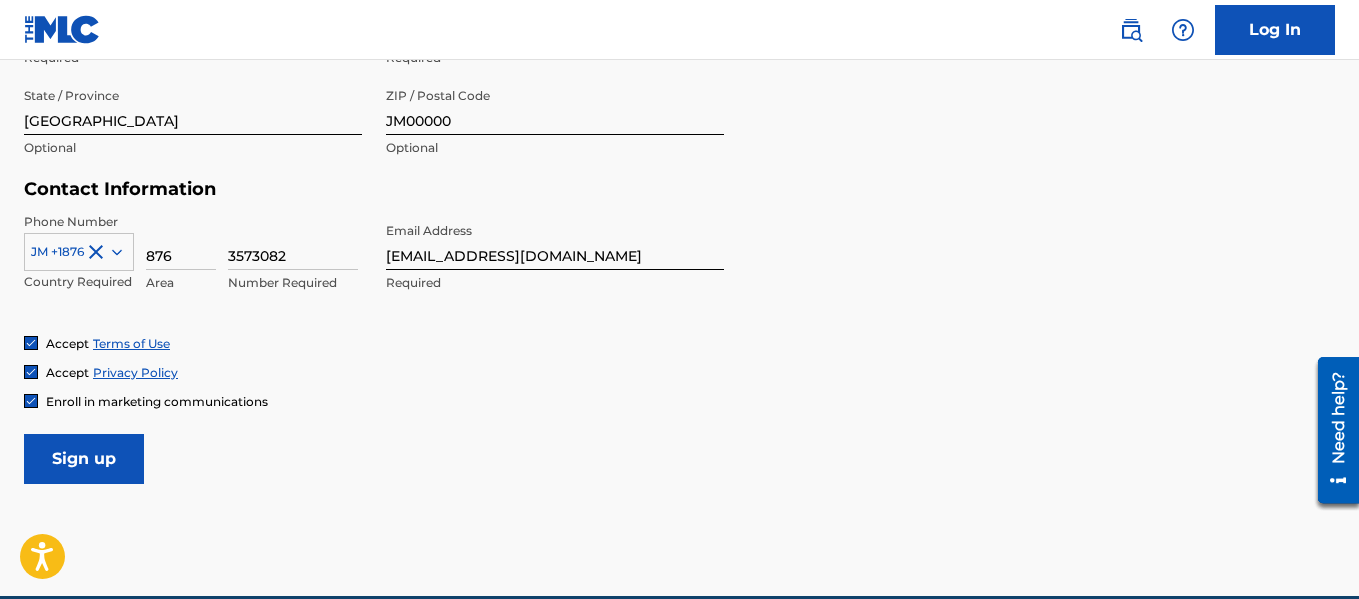 click on "Sign up" at bounding box center (84, 459) 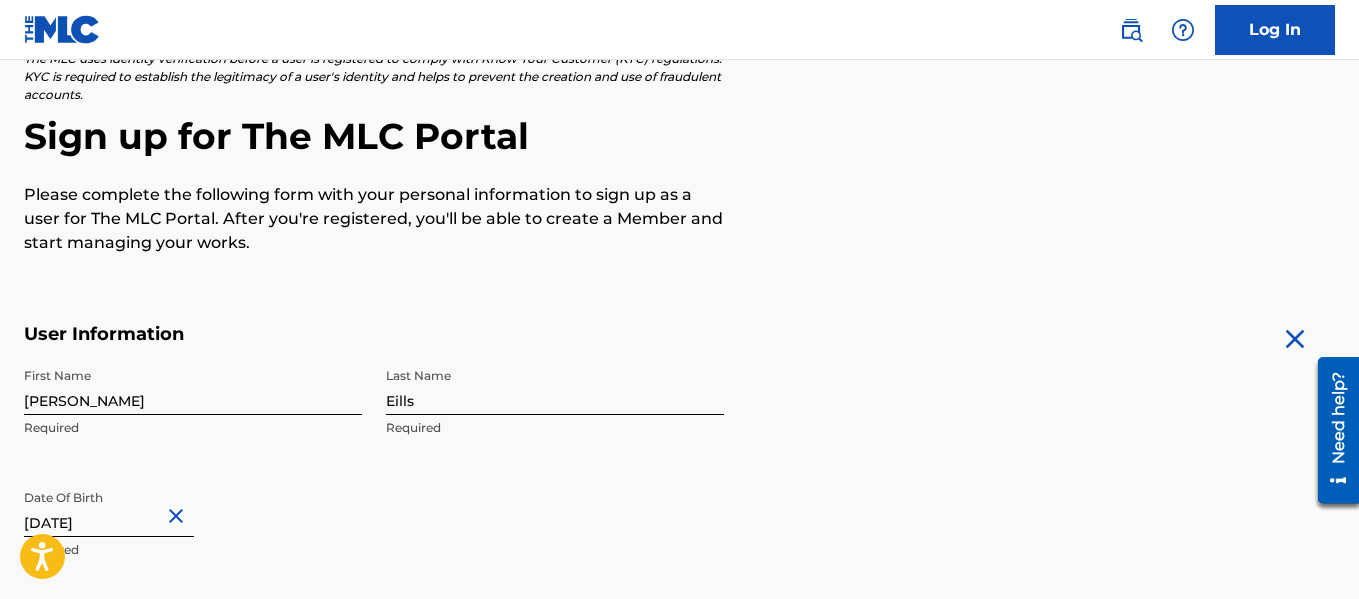 scroll, scrollTop: 125, scrollLeft: 0, axis: vertical 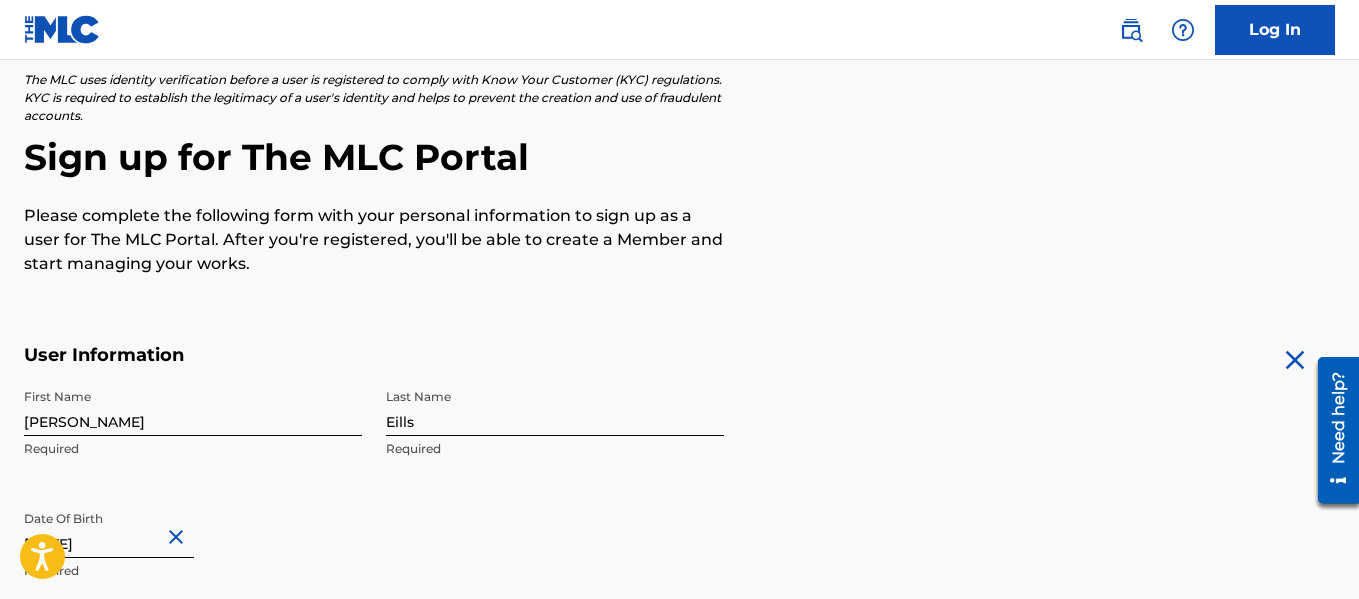 click on "Log In" at bounding box center (1275, 30) 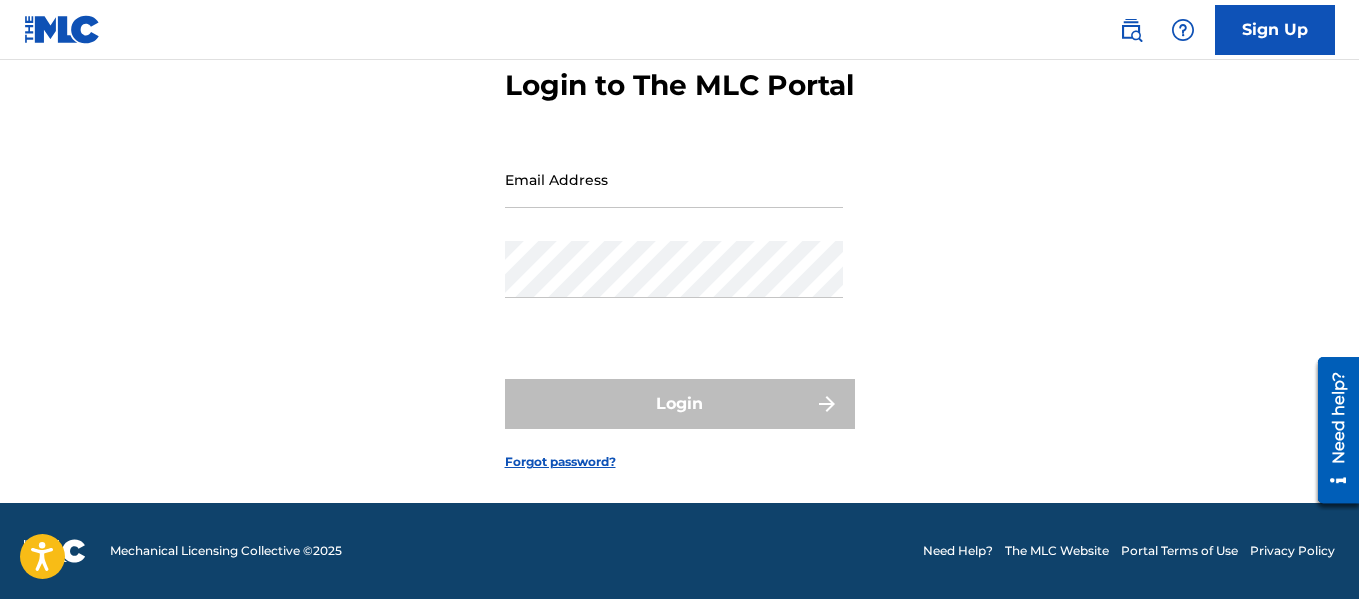 scroll, scrollTop: 0, scrollLeft: 0, axis: both 